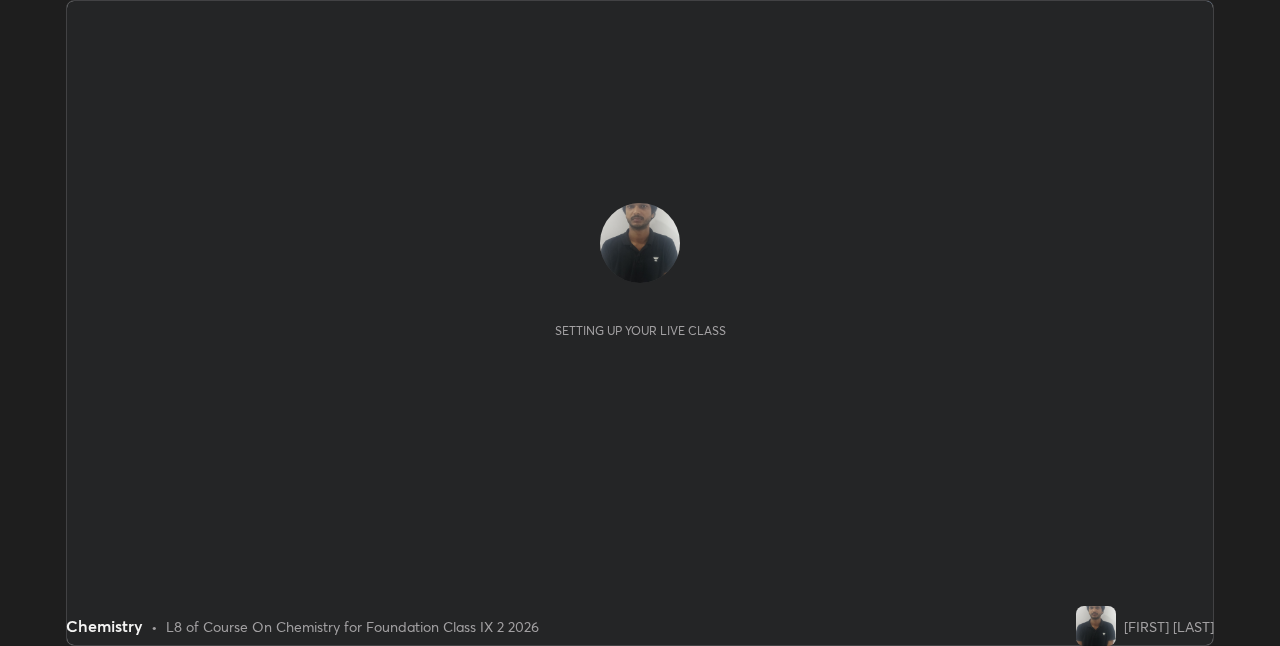 scroll, scrollTop: 0, scrollLeft: 0, axis: both 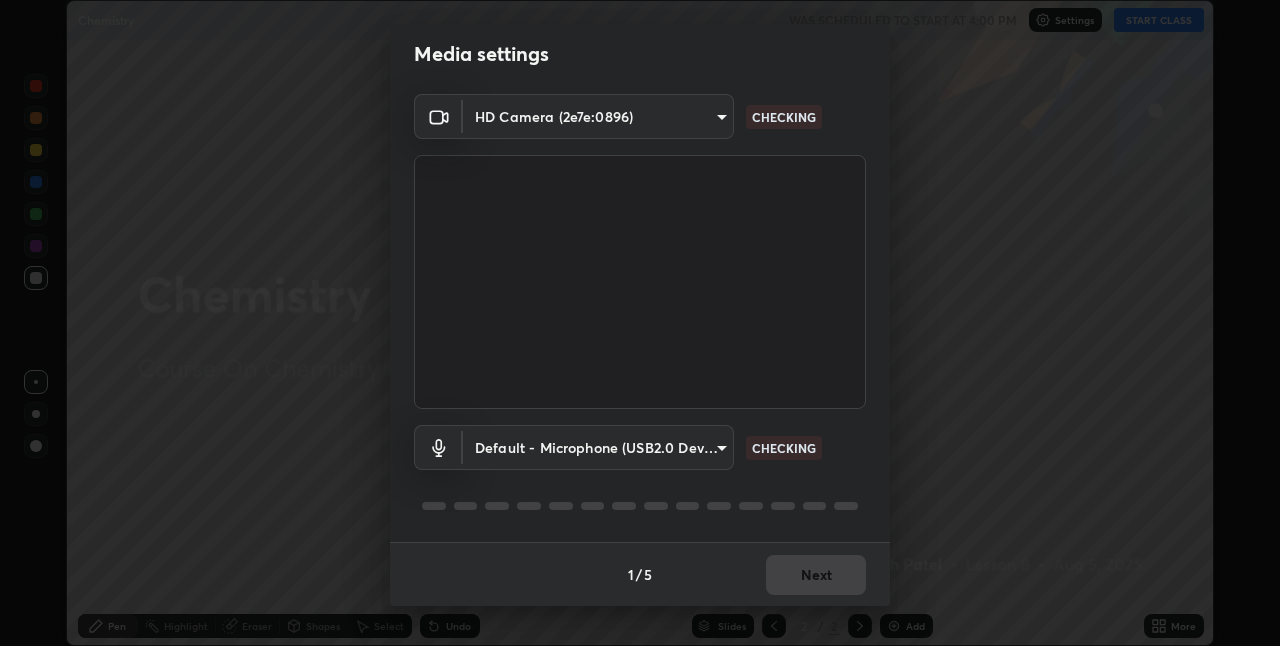 click on "Erase all Chemistry WAS SCHEDULED TO START AT  4:00 PM Settings START CLASS Setting up your live class Chemistry • L8 of Course On Chemistry for Foundation Class IX 2 2026 [FIRST] [LAST] Pen Highlight Eraser Shapes Select Undo Slides 2 / 2 Add More Enable hand raising Enable raise hand to speak to learners. Once enabled, chat will be turned off temporarily. Enable x   No doubts shared Encourage your learners to ask a doubt for better clarity Report an issue Reason for reporting Buffering Chat not working Audio - Video sync issue Educator video quality low ​ Attach an image Report Media settings HD Camera (2e7e:0896) 7b73a5499dc47e64dbf4169571ed35e94e0faa9e9d5c453dea9e85afa55836ad CHECKING Default - Microphone (USB2.0 Device) default CHECKING 1 / 5 Next" at bounding box center (640, 323) 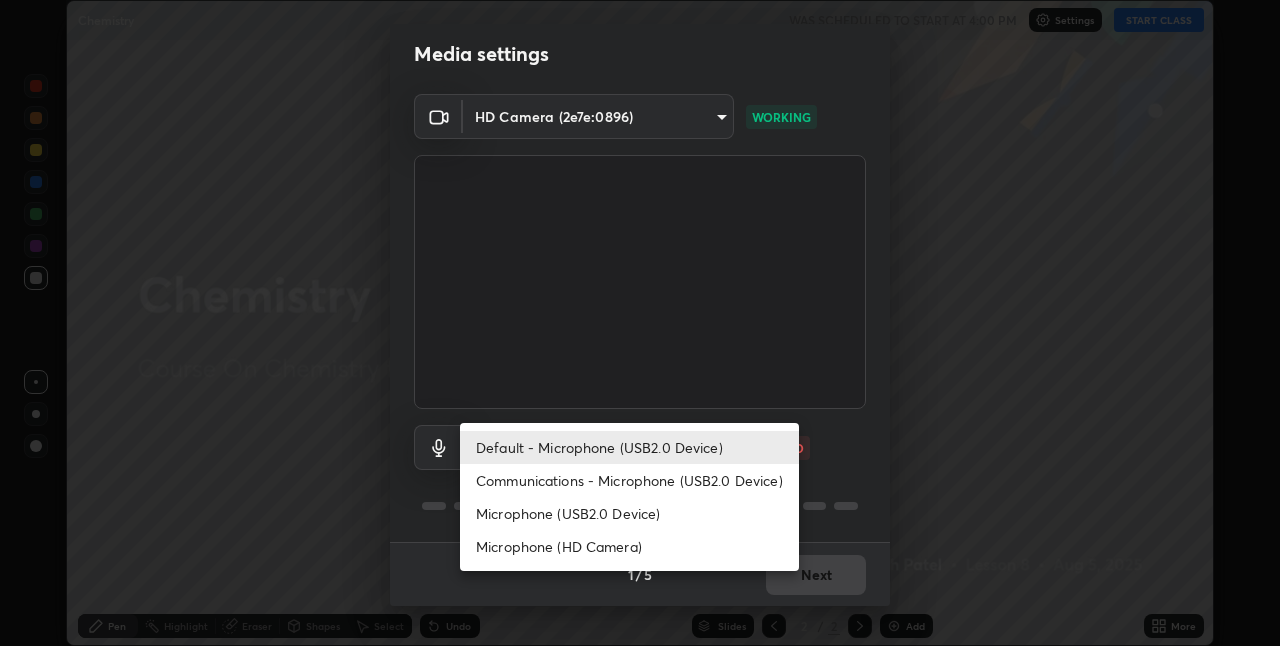 click on "Communications - Microphone (USB2.0 Device)" at bounding box center [629, 480] 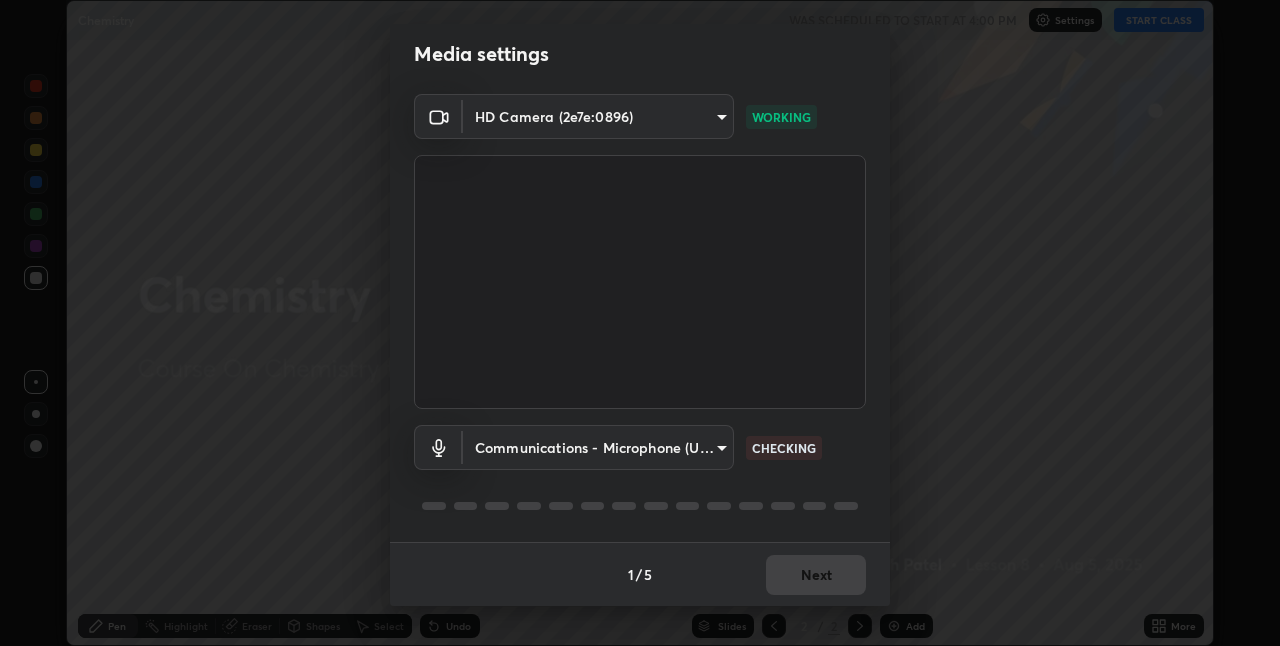click on "Erase all Chemistry WAS SCHEDULED TO START AT  4:00 PM Settings START CLASS Setting up your live class Chemistry • L8 of Course On Chemistry for Foundation Class IX 2 2026 [FIRST] [LAST] Pen Highlight Eraser Shapes Select Undo Slides 2 / 2 Add More Enable hand raising Enable raise hand to speak to learners. Once enabled, chat will be turned off temporarily. Enable x   No doubts shared Encourage your learners to ask a doubt for better clarity Report an issue Reason for reporting Buffering Chat not working Audio - Video sync issue Educator video quality low ​ Attach an image Report Media settings HD Camera (2e7e:0896) 7b73a5499dc47e64dbf4169571ed35e94e0faa9e9d5c453dea9e85afa55836ad WORKING Communications - Microphone (USB2.0 Device) communications CHECKING 1 / 5 Next" at bounding box center (640, 323) 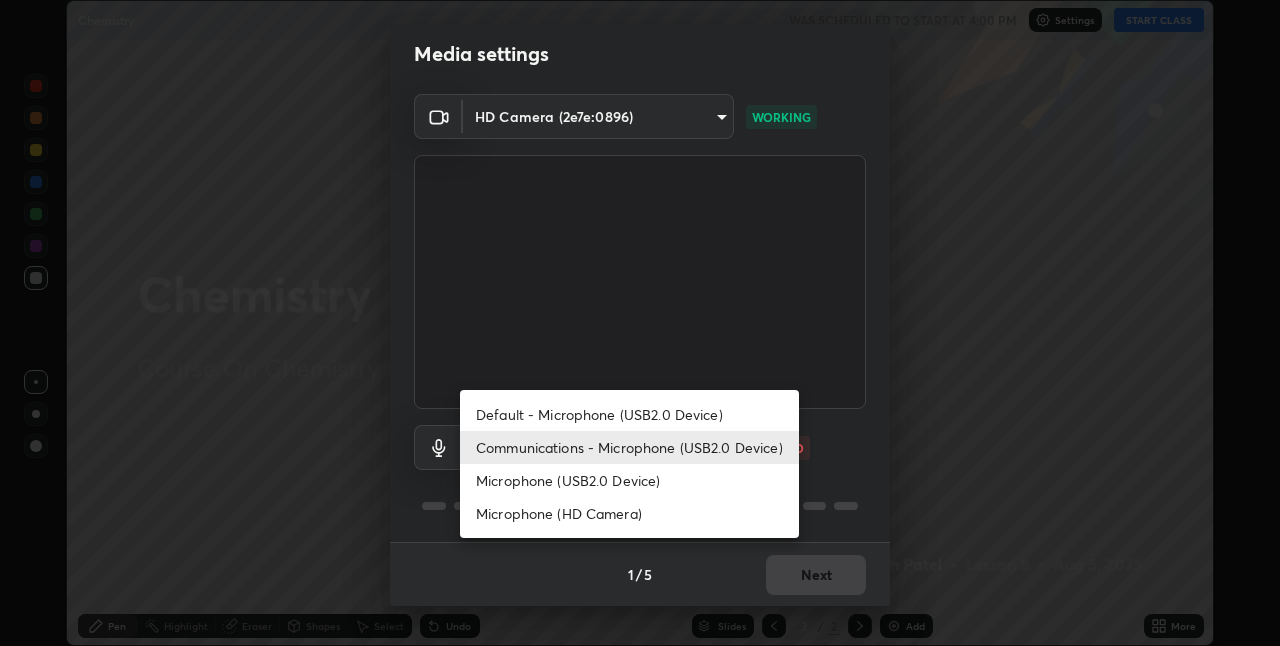 click on "Default - Microphone (USB2.0 Device)" at bounding box center [629, 414] 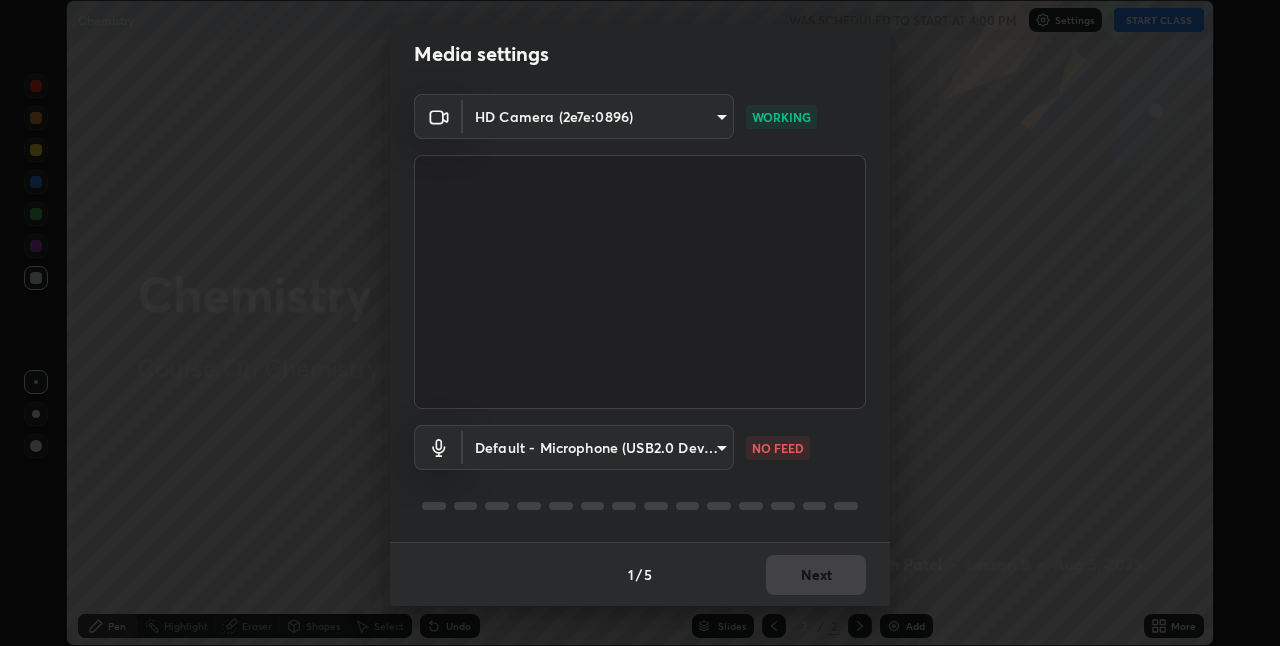 click on "Erase all Chemistry WAS SCHEDULED TO START AT  4:00 PM Settings START CLASS Setting up your live class Chemistry • L8 of Course On Chemistry for Foundation Class IX 2 2026 [FIRST] [LAST] Pen Highlight Eraser Shapes Select Undo Slides 2 / 2 Add More Enable hand raising Enable raise hand to speak to learners. Once enabled, chat will be turned off temporarily. Enable x   No doubts shared Encourage your learners to ask a doubt for better clarity Report an issue Reason for reporting Buffering Chat not working Audio - Video sync issue Educator video quality low ​ Attach an image Report Media settings HD Camera (2e7e:0896) 7b73a5499dc47e64dbf4169571ed35e94e0faa9e9d5c453dea9e85afa55836ad WORKING Default - Microphone (USB2.0 Device) default NO FEED 1 / 5 Next" at bounding box center [640, 323] 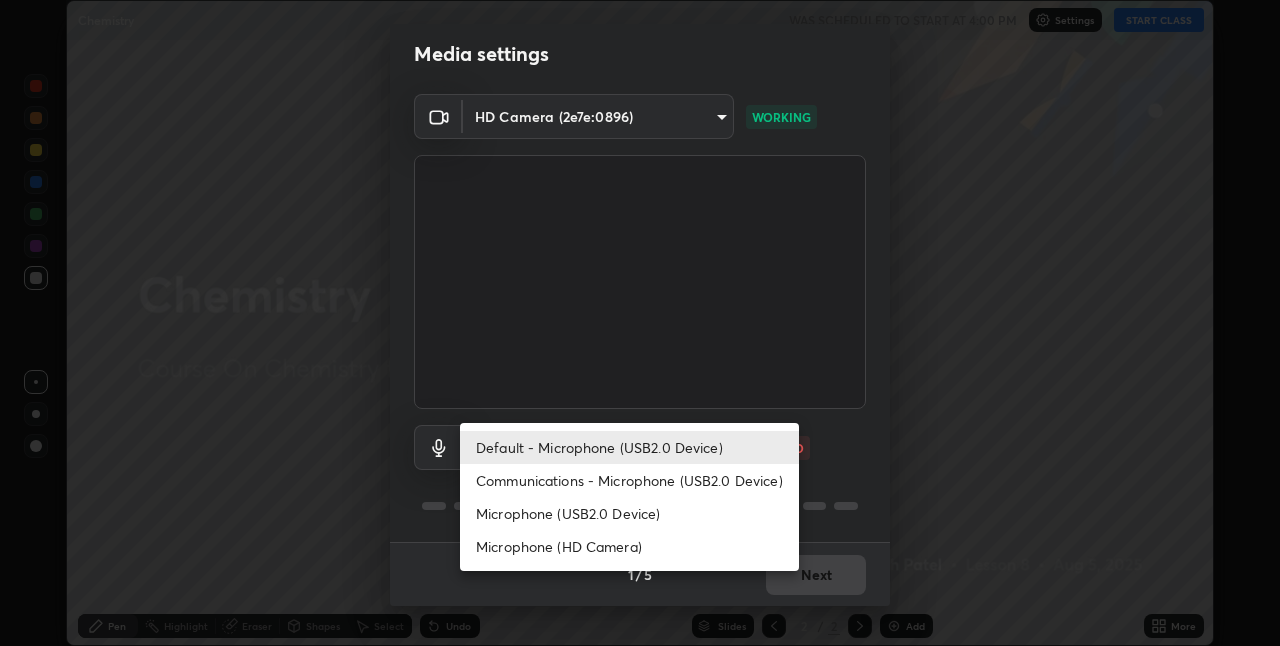 click on "Communications - Microphone (USB2.0 Device)" at bounding box center [629, 480] 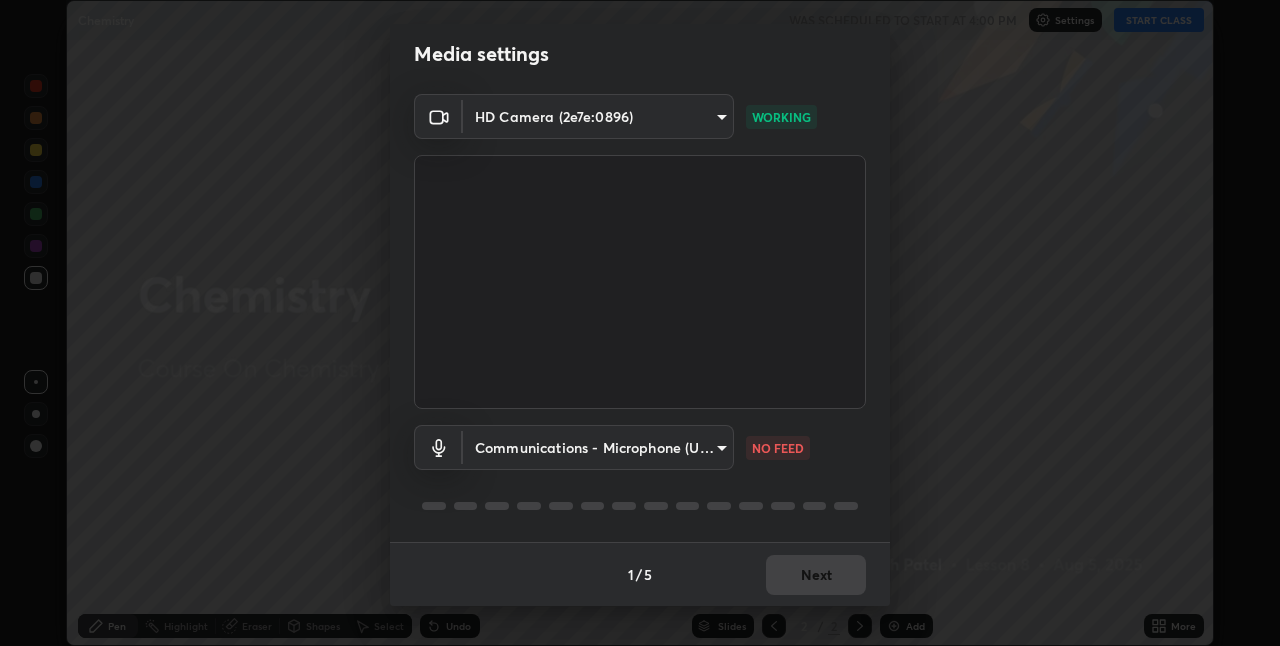 click on "Erase all Chemistry WAS SCHEDULED TO START AT  4:00 PM Settings START CLASS Setting up your live class Chemistry • L8 of Course On Chemistry for Foundation Class IX 2 2026 [FIRST] [LAST] Pen Highlight Eraser Shapes Select Undo Slides 2 / 2 Add More Enable hand raising Enable raise hand to speak to learners. Once enabled, chat will be turned off temporarily. Enable x   No doubts shared Encourage your learners to ask a doubt for better clarity Report an issue Reason for reporting Buffering Chat not working Audio - Video sync issue Educator video quality low ​ Attach an image Report Media settings HD Camera (2e7e:0896) 7b73a5499dc47e64dbf4169571ed35e94e0faa9e9d5c453dea9e85afa55836ad WORKING Communications - Microphone (USB2.0 Device) communications NO FEED 1 / 5 Next" at bounding box center (640, 323) 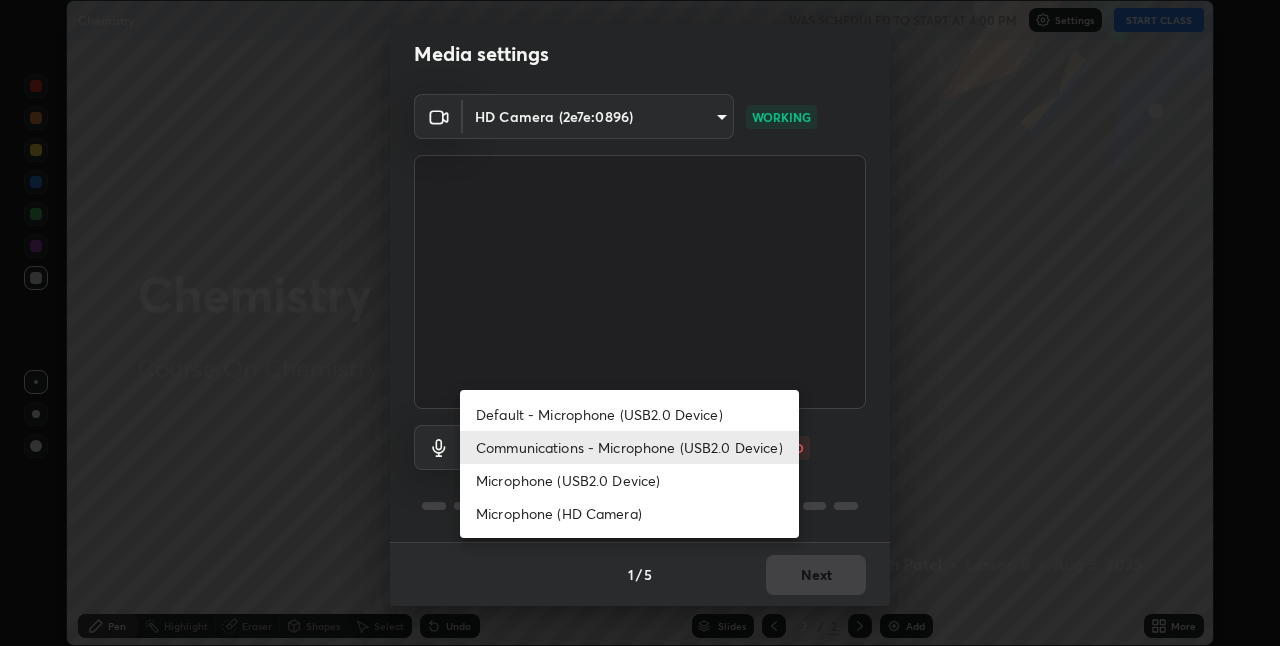 click on "Default - Microphone (USB2.0 Device)" at bounding box center (629, 414) 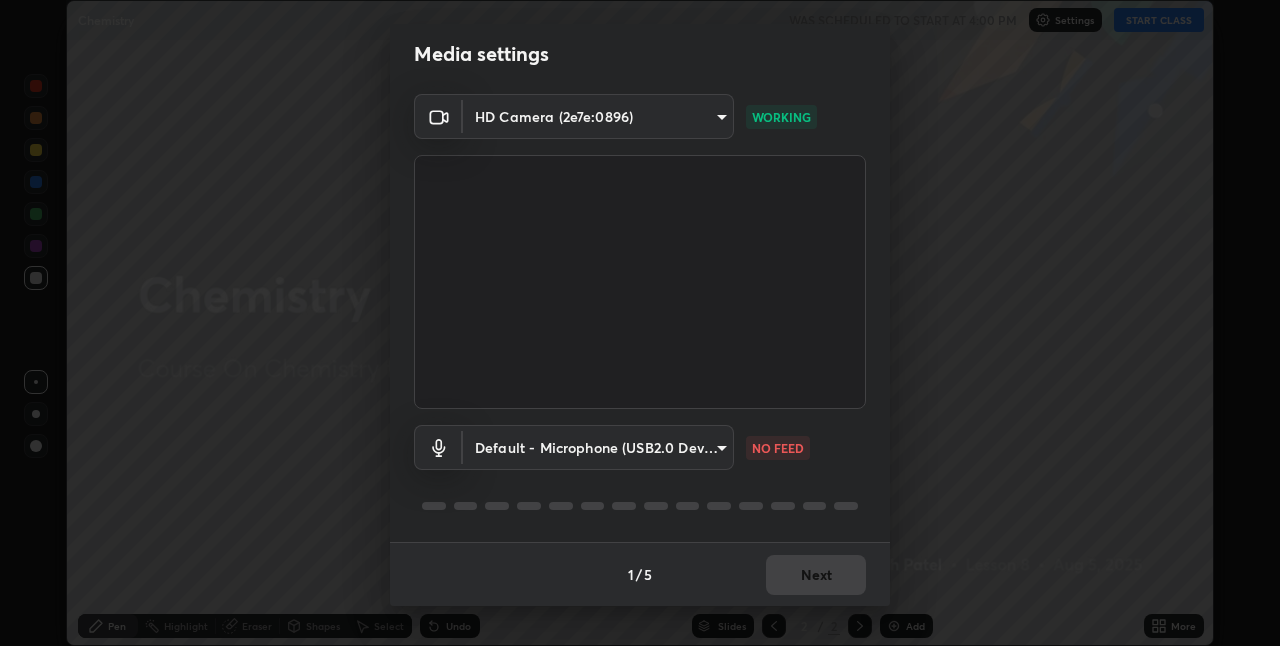 click on "Erase all Chemistry WAS SCHEDULED TO START AT  4:00 PM Settings START CLASS Setting up your live class Chemistry • L8 of Course On Chemistry for Foundation Class IX 2 2026 [FIRST] [LAST] Pen Highlight Eraser Shapes Select Undo Slides 2 / 2 Add More Enable hand raising Enable raise hand to speak to learners. Once enabled, chat will be turned off temporarily. Enable x   No doubts shared Encourage your learners to ask a doubt for better clarity Report an issue Reason for reporting Buffering Chat not working Audio - Video sync issue Educator video quality low ​ Attach an image Report Media settings HD Camera (2e7e:0896) 7b73a5499dc47e64dbf4169571ed35e94e0faa9e9d5c453dea9e85afa55836ad WORKING Default - Microphone (USB2.0 Device) default NO FEED 1 / 5 Next" at bounding box center (640, 323) 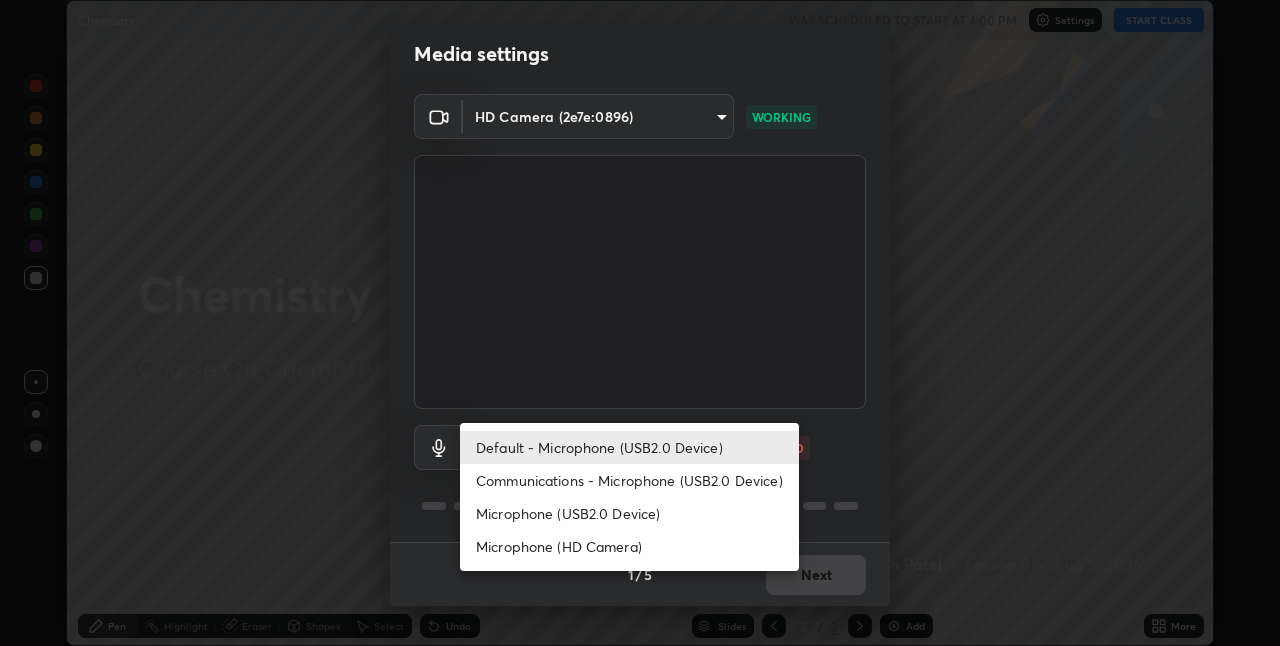 click on "Communications - Microphone (USB2.0 Device)" at bounding box center [629, 480] 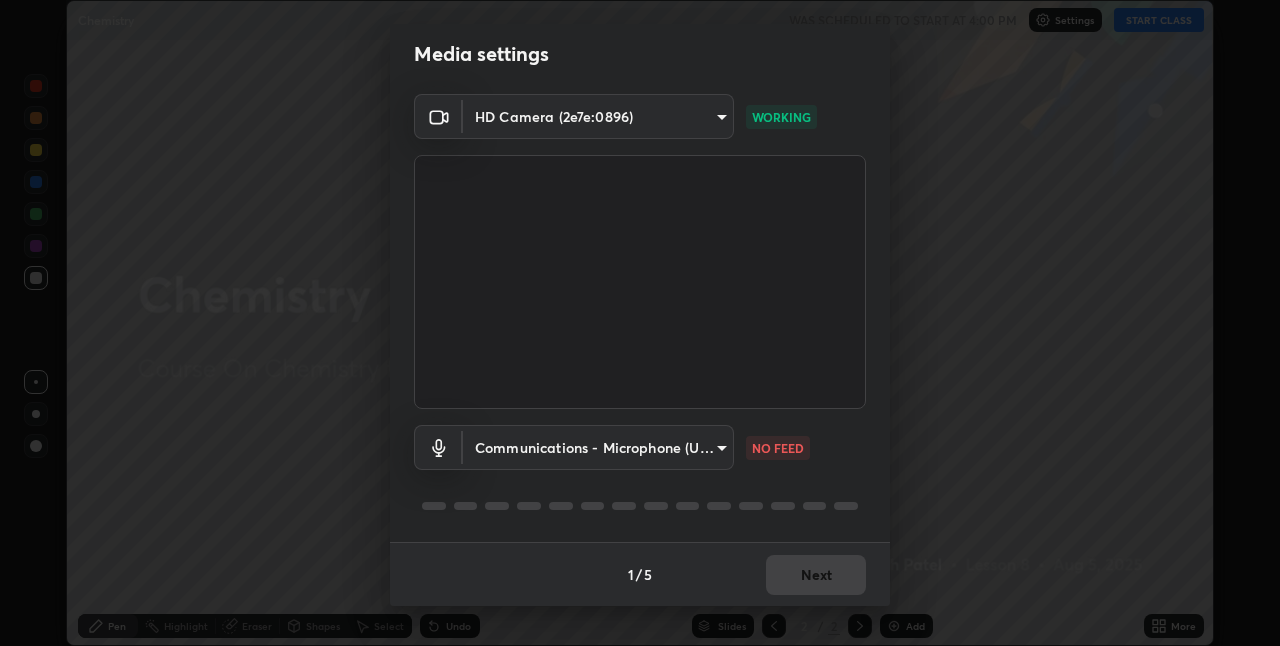 click on "Erase all Chemistry WAS SCHEDULED TO START AT  4:00 PM Settings START CLASS Setting up your live class Chemistry • L8 of Course On Chemistry for Foundation Class IX 2 2026 [FIRST] [LAST] Pen Highlight Eraser Shapes Select Undo Slides 2 / 2 Add More Enable hand raising Enable raise hand to speak to learners. Once enabled, chat will be turned off temporarily. Enable x   No doubts shared Encourage your learners to ask a doubt for better clarity Report an issue Reason for reporting Buffering Chat not working Audio - Video sync issue Educator video quality low ​ Attach an image Report Media settings HD Camera (2e7e:0896) 7b73a5499dc47e64dbf4169571ed35e94e0faa9e9d5c453dea9e85afa55836ad WORKING Communications - Microphone (USB2.0 Device) communications NO FEED 1 / 5 Next" at bounding box center [640, 323] 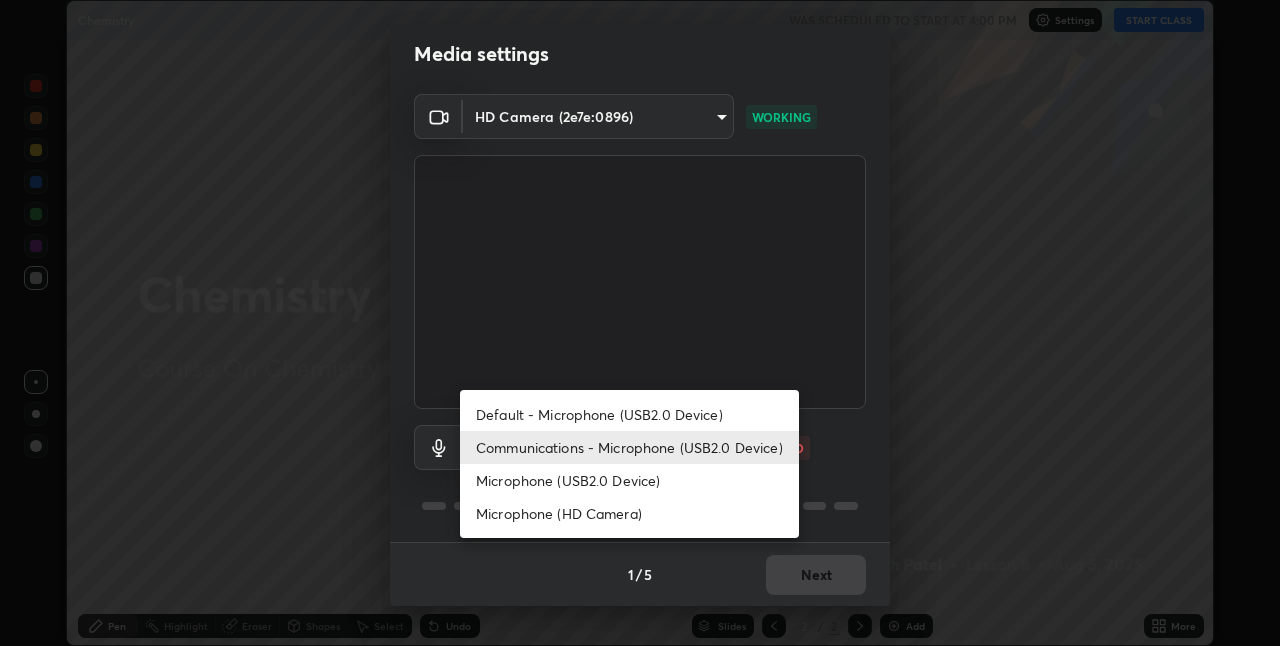 click on "Default - Microphone (USB2.0 Device)" at bounding box center [629, 414] 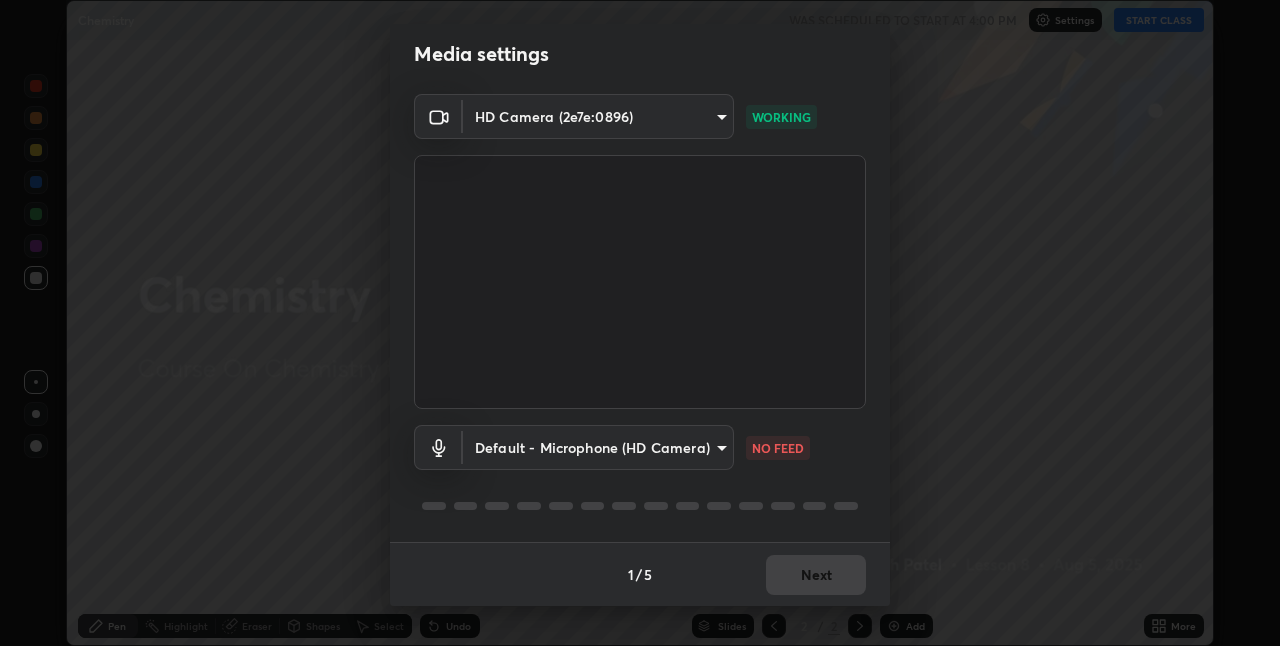 click on "Erase all Chemistry WAS SCHEDULED TO START AT  4:00 PM Settings START CLASS Setting up your live class Chemistry • L8 of Course On Chemistry for Foundation Class IX 2 2026 [FIRST] [LAST] Pen Highlight Eraser Shapes Select Undo Slides 2 / 2 Add More Enable hand raising Enable raise hand to speak to learners. Once enabled, chat will be turned off temporarily. Enable x   No doubts shared Encourage your learners to ask a doubt for better clarity Report an issue Reason for reporting Buffering Chat not working Audio - Video sync issue Educator video quality low ​ Attach an image Report Media settings HD Camera (2e7e:0896) 7b73a5499dc47e64dbf4169571ed35e94e0faa9e9d5c453dea9e85afa55836ad WORKING Default - Microphone (HD Camera) default NO FEED 1 / 5 Next" at bounding box center [640, 323] 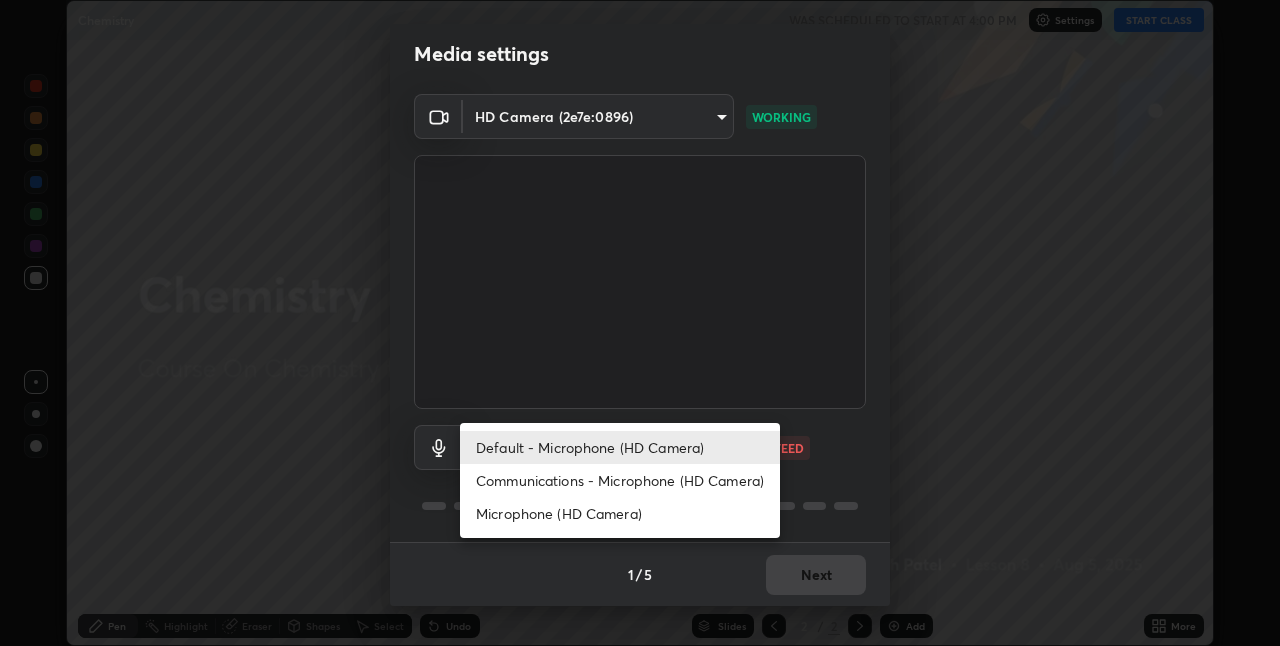 click on "Communications - Microphone (HD Camera)" at bounding box center [620, 480] 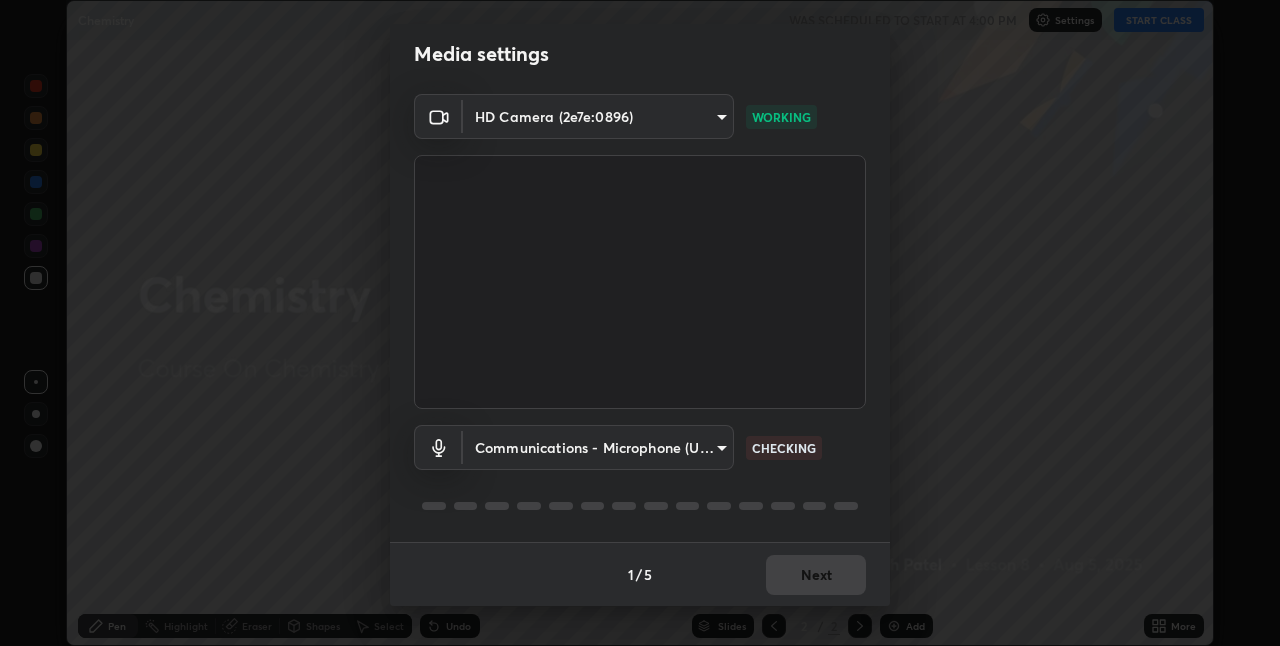 click on "Erase all Chemistry WAS SCHEDULED TO START AT  4:00 PM Settings START CLASS Setting up your live class Chemistry • L8 of Course On Chemistry for Foundation Class IX 2 2026 [FIRST] [LAST] Pen Highlight Eraser Shapes Select Undo Slides 2 / 2 Add More Enable hand raising Enable raise hand to speak to learners. Once enabled, chat will be turned off temporarily. Enable x   No doubts shared Encourage your learners to ask a doubt for better clarity Report an issue Reason for reporting Buffering Chat not working Audio - Video sync issue Educator video quality low ​ Attach an image Report Media settings HD Camera (2e7e:0896) 7b73a5499dc47e64dbf4169571ed35e94e0faa9e9d5c453dea9e85afa55836ad WORKING Communications - Microphone (USBAudio1.0) communications CHECKING 1 / 5 Next" at bounding box center (640, 323) 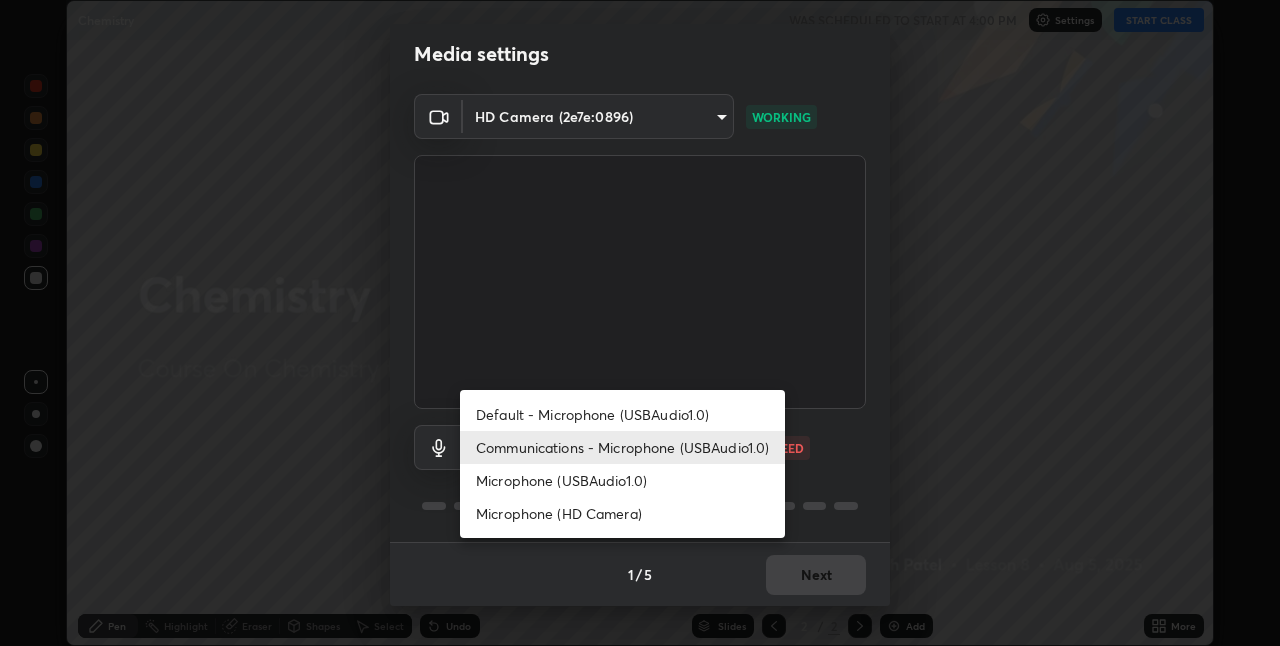 click at bounding box center [640, 323] 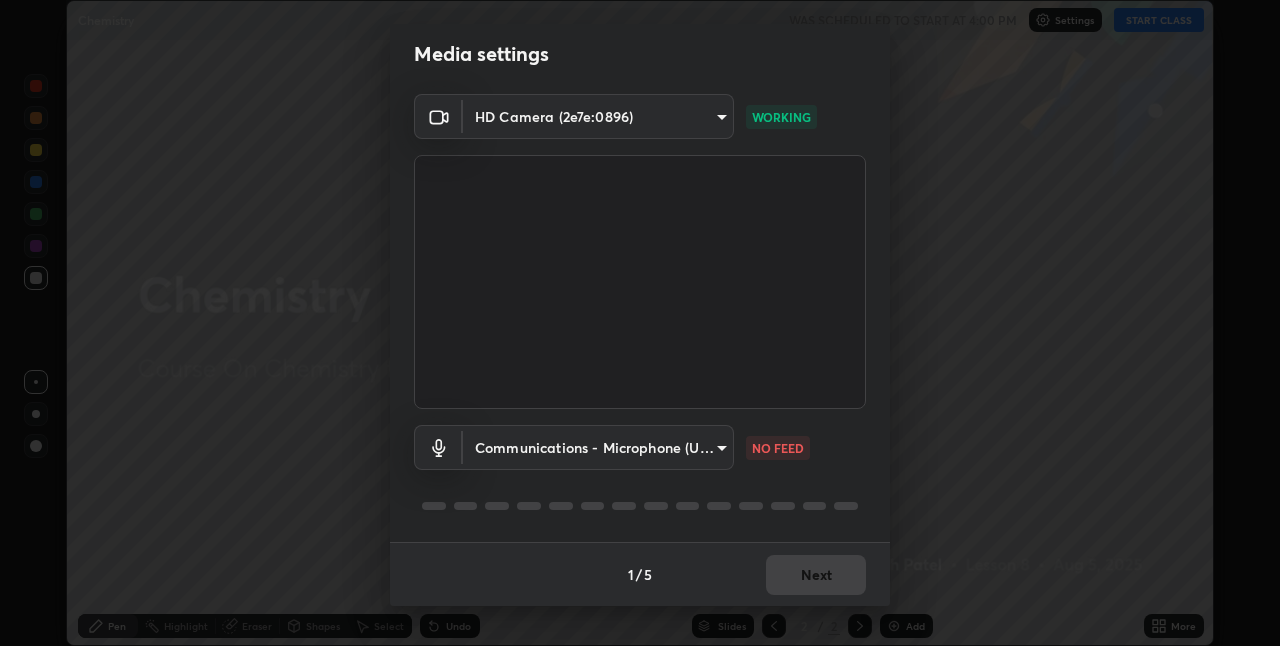 click on "Erase all Chemistry WAS SCHEDULED TO START AT  4:00 PM Settings START CLASS Setting up your live class Chemistry • L8 of Course On Chemistry for Foundation Class IX 2 2026 [FIRST] [LAST] Pen Highlight Eraser Shapes Select Undo Slides 2 / 2 Add More Enable hand raising Enable raise hand to speak to learners. Once enabled, chat will be turned off temporarily. Enable x   No doubts shared Encourage your learners to ask a doubt for better clarity Report an issue Reason for reporting Buffering Chat not working Audio - Video sync issue Educator video quality low ​ Attach an image Report Media settings HD Camera (2e7e:0896) 7b73a5499dc47e64dbf4169571ed35e94e0faa9e9d5c453dea9e85afa55836ad WORKING Communications - Microphone (USBAudio1.0) communications NO FEED 1 / 5 Next" at bounding box center [640, 323] 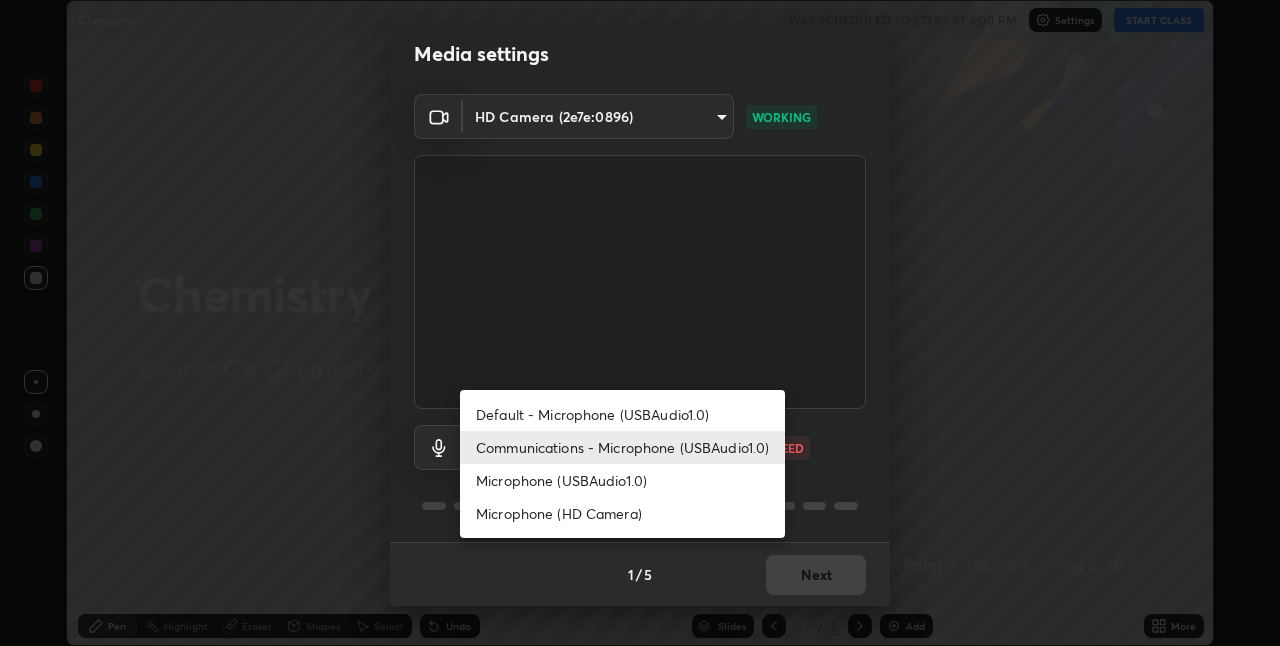 click at bounding box center (640, 323) 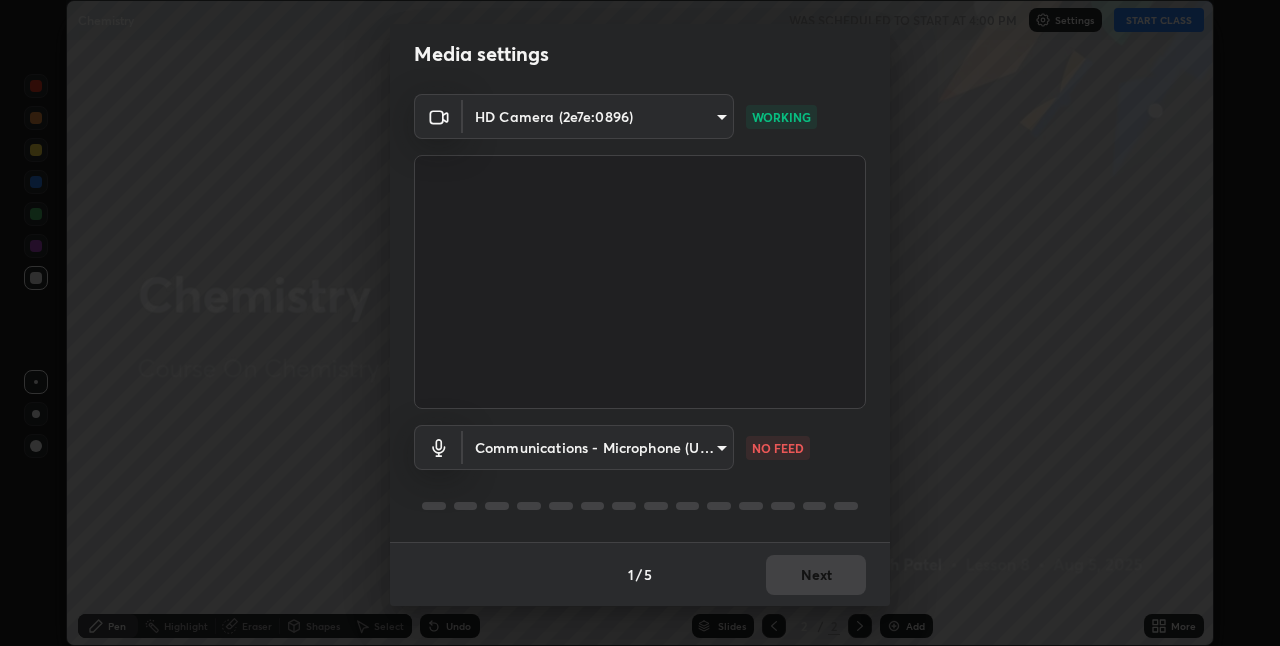 click on "Erase all Chemistry WAS SCHEDULED TO START AT  4:00 PM Settings START CLASS Setting up your live class Chemistry • L8 of Course On Chemistry for Foundation Class IX 2 2026 [FIRST] [LAST] Pen Highlight Eraser Shapes Select Undo Slides 2 / 2 Add More Enable hand raising Enable raise hand to speak to learners. Once enabled, chat will be turned off temporarily. Enable x   No doubts shared Encourage your learners to ask a doubt for better clarity Report an issue Reason for reporting Buffering Chat not working Audio - Video sync issue Educator video quality low ​ Attach an image Report Media settings HD Camera (2e7e:0896) 7b73a5499dc47e64dbf4169571ed35e94e0faa9e9d5c453dea9e85afa55836ad WORKING Communications - Microphone (USBAudio1.0) communications NO FEED 1 / 5 Next" at bounding box center (640, 323) 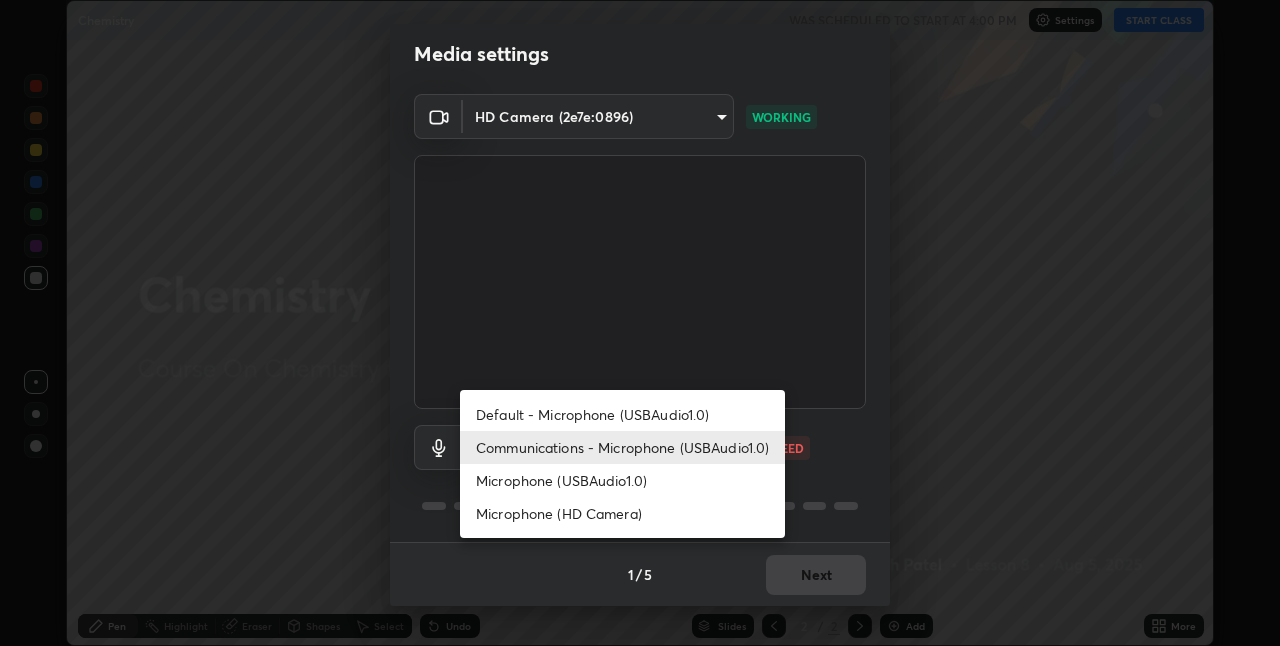 click on "Microphone (USBAudio1.0)" at bounding box center [622, 480] 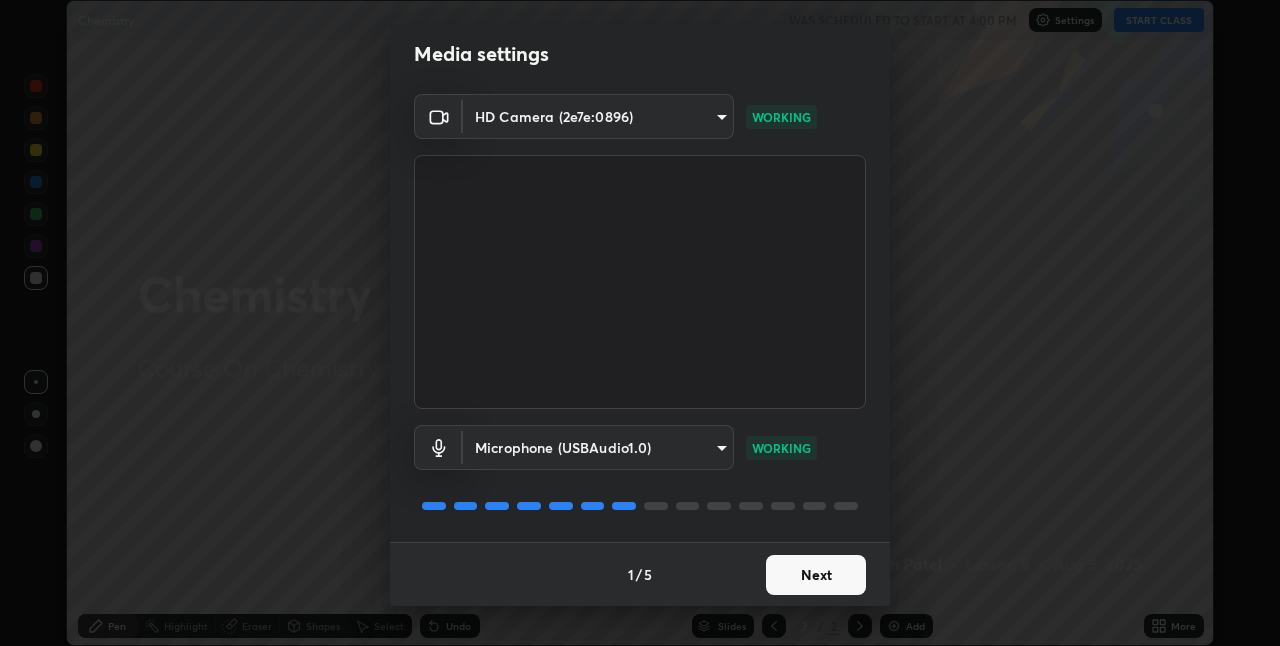 click on "Next" at bounding box center [816, 575] 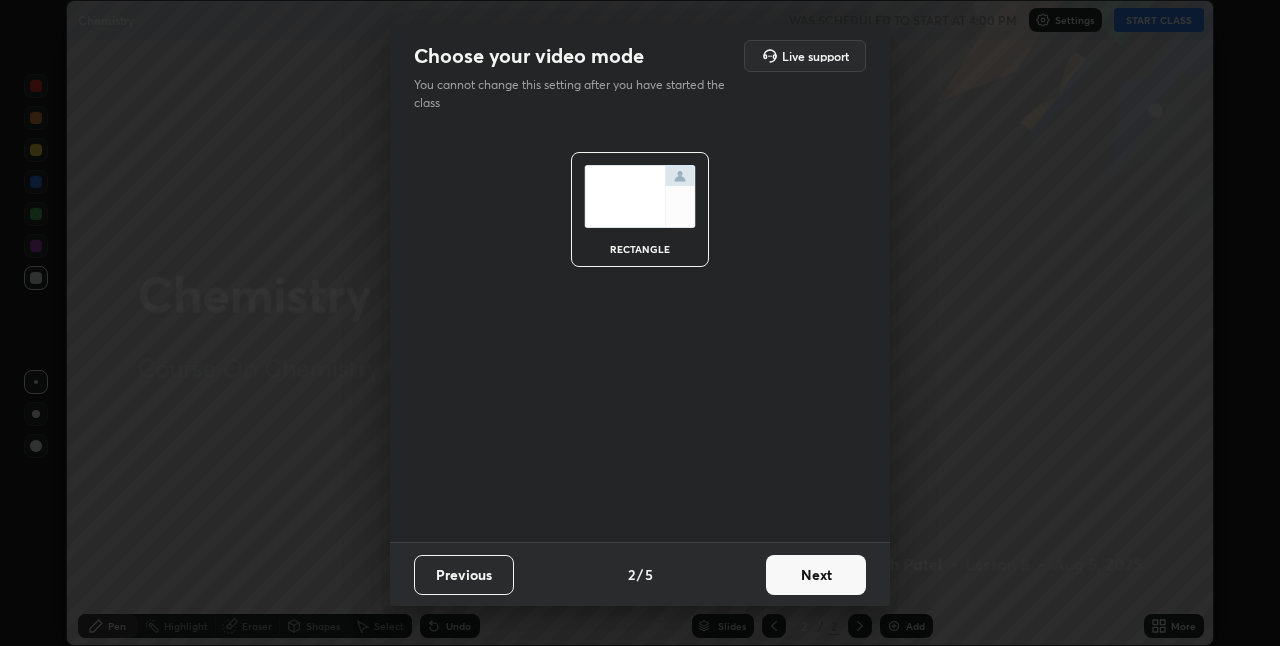 scroll, scrollTop: 0, scrollLeft: 0, axis: both 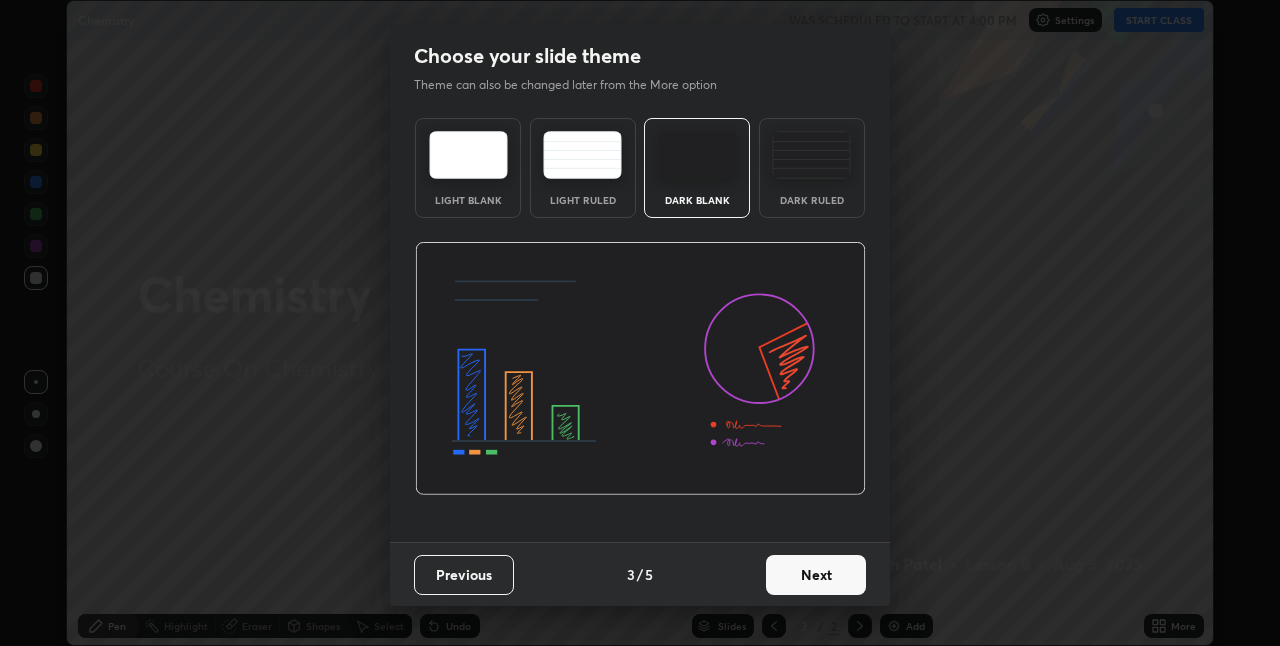 click on "Next" at bounding box center [816, 575] 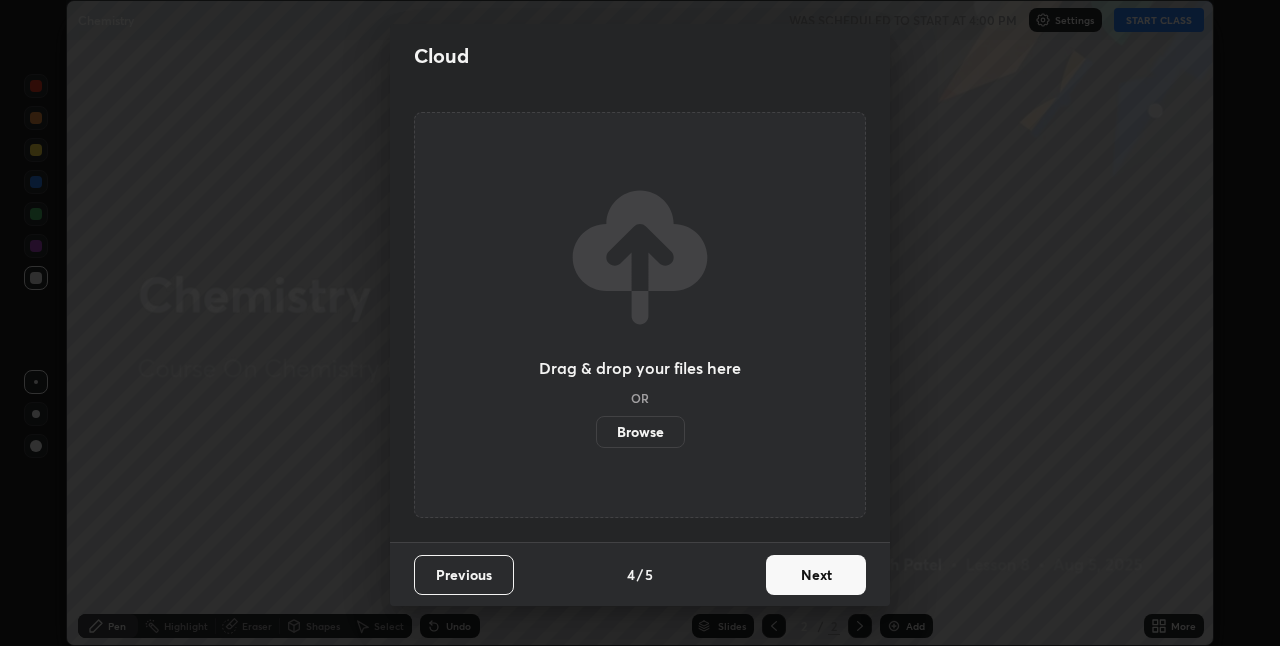 click on "Next" at bounding box center [816, 575] 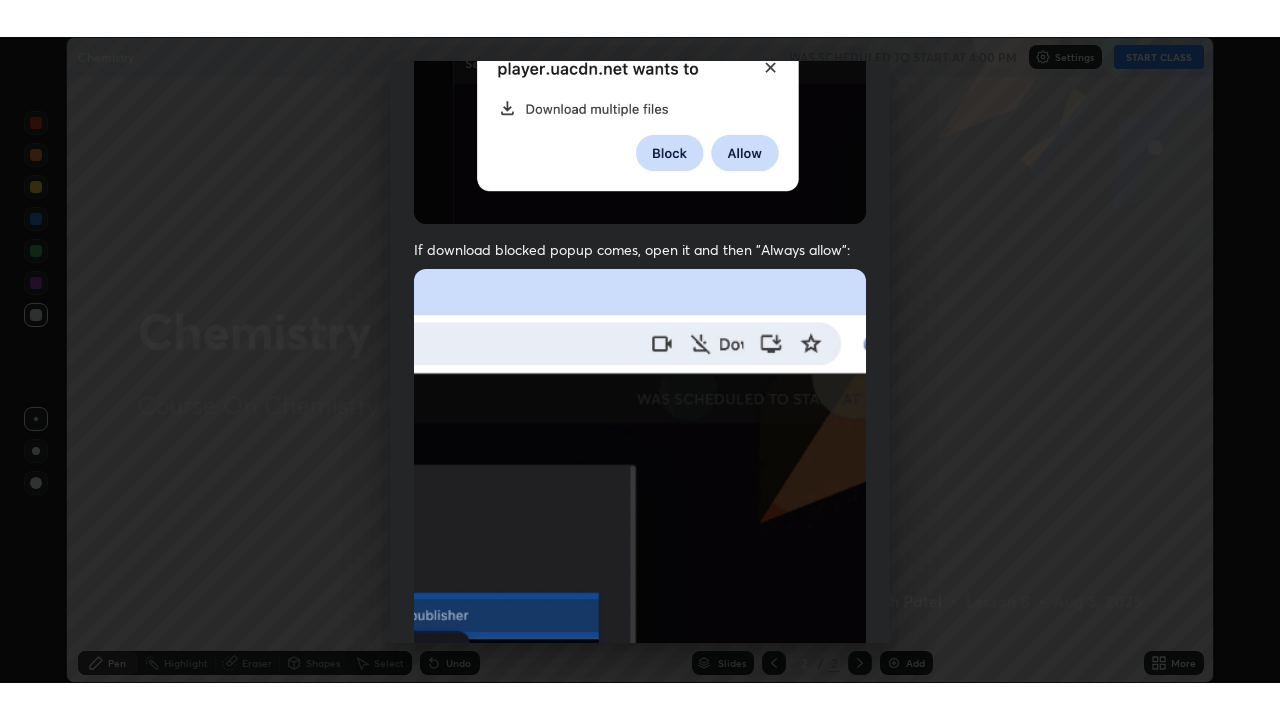 scroll, scrollTop: 418, scrollLeft: 0, axis: vertical 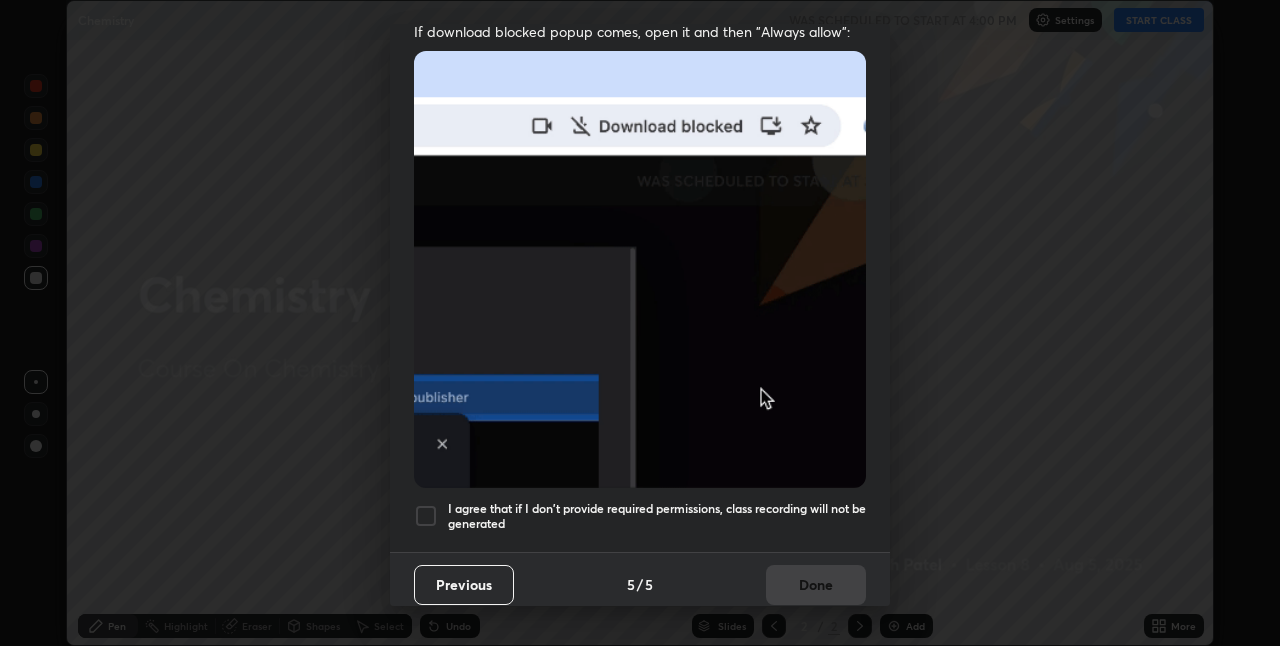 click at bounding box center (426, 516) 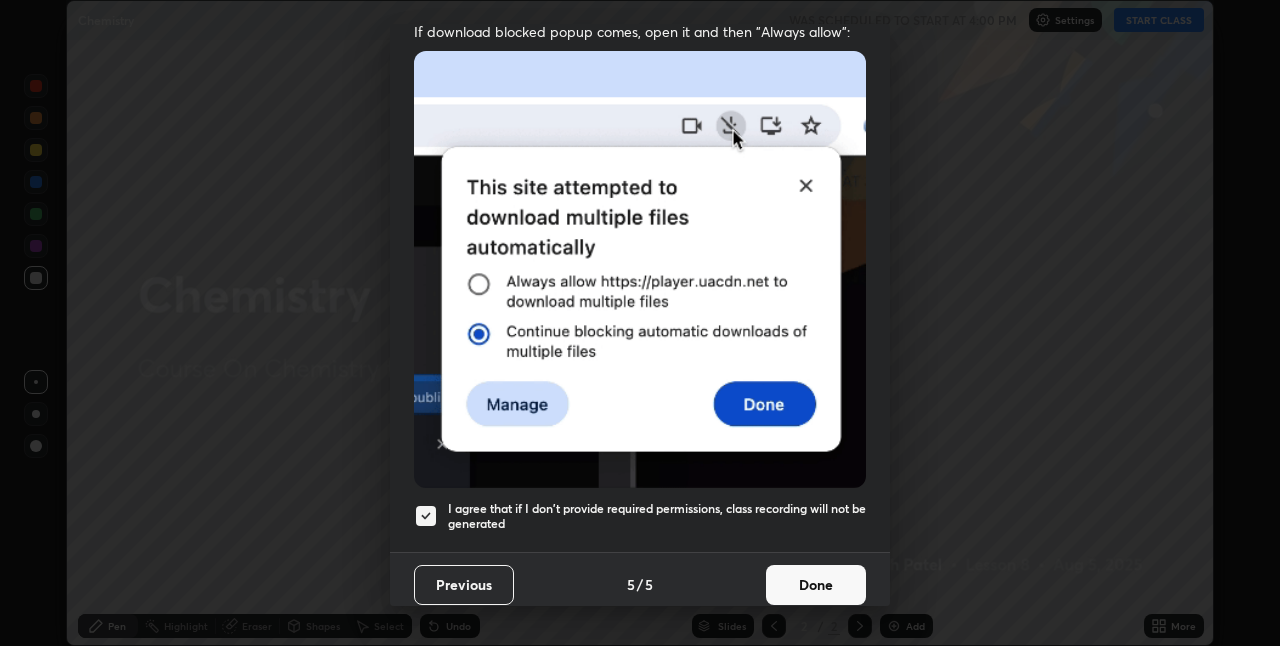 click on "Done" at bounding box center (816, 585) 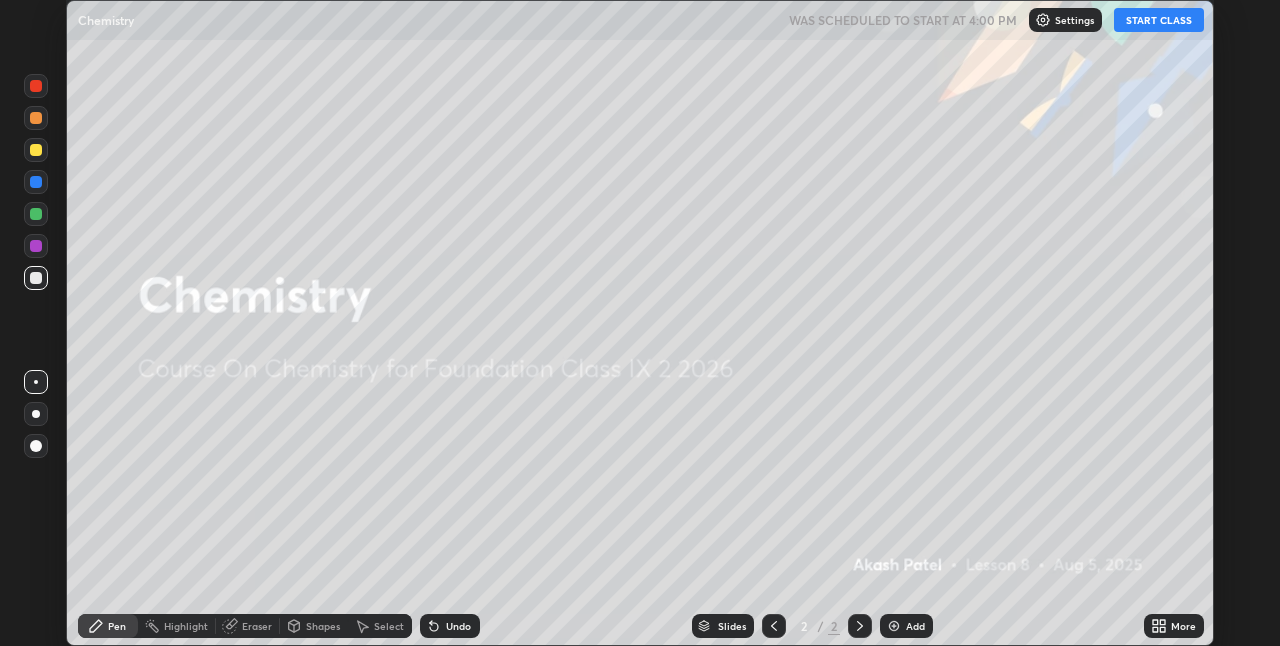 click on "START CLASS" at bounding box center [1159, 20] 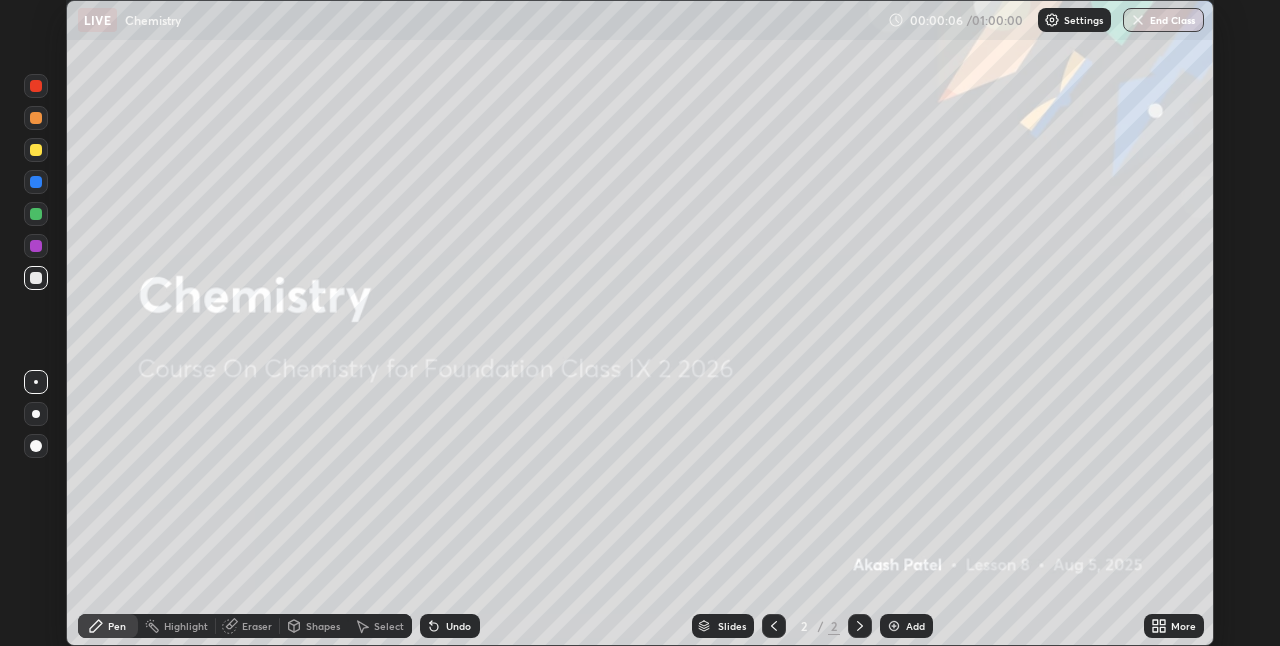 click on "Add" at bounding box center (915, 626) 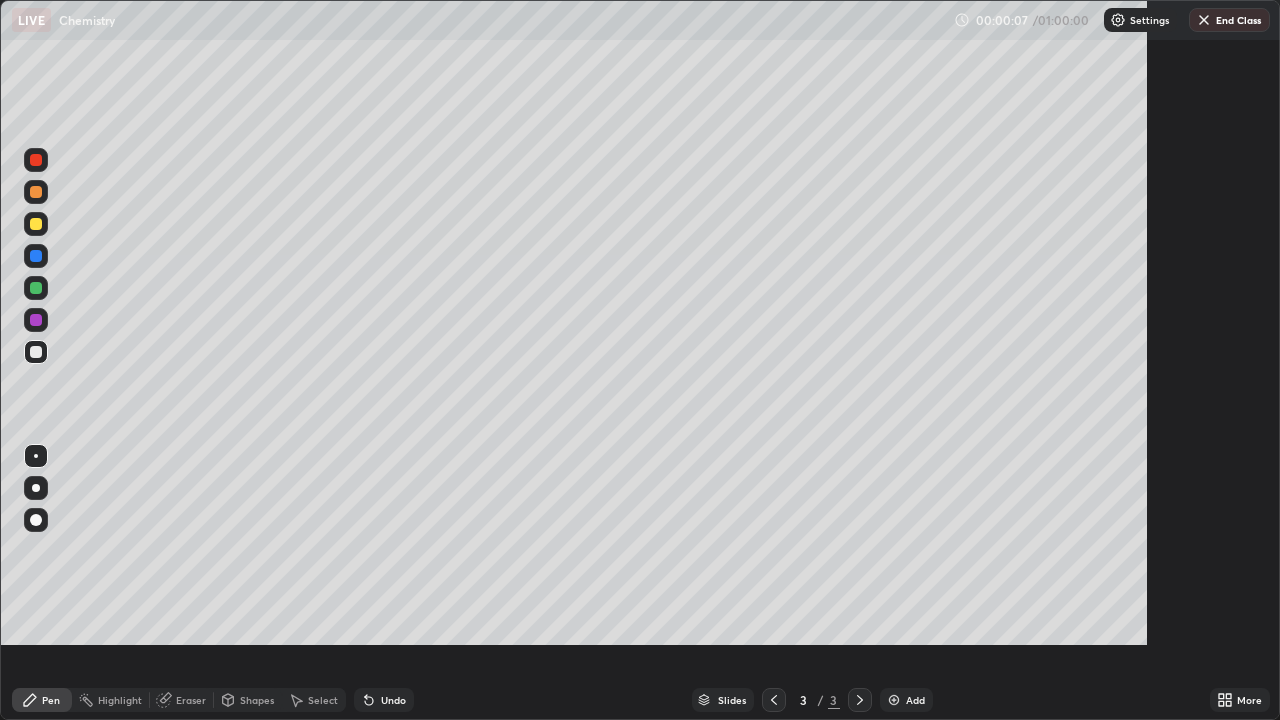 scroll, scrollTop: 99280, scrollLeft: 98720, axis: both 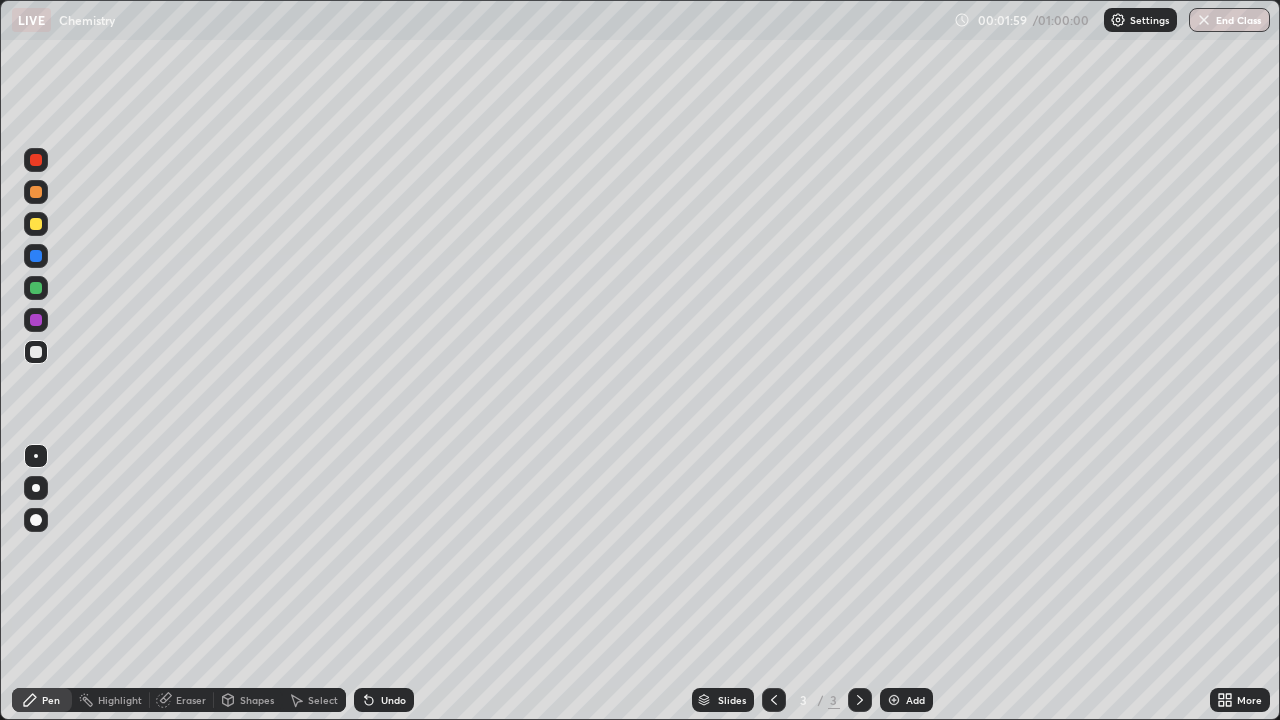 click at bounding box center [36, 488] 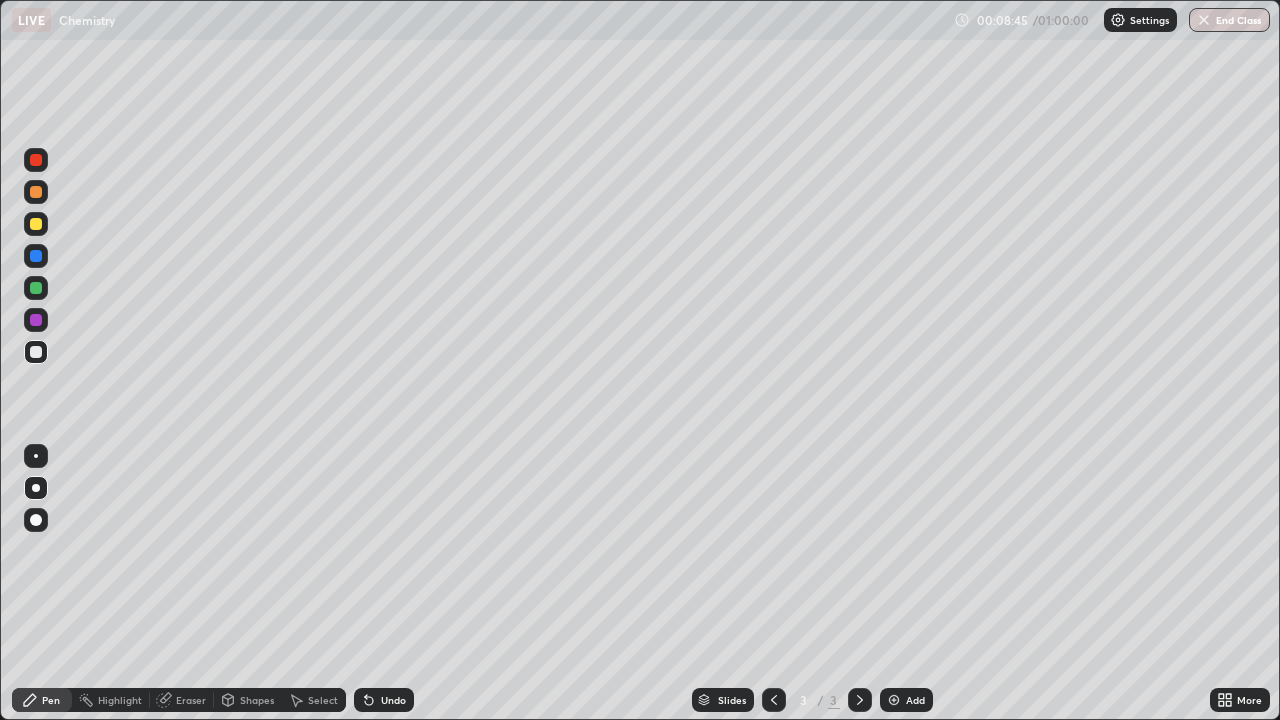 click at bounding box center [36, 288] 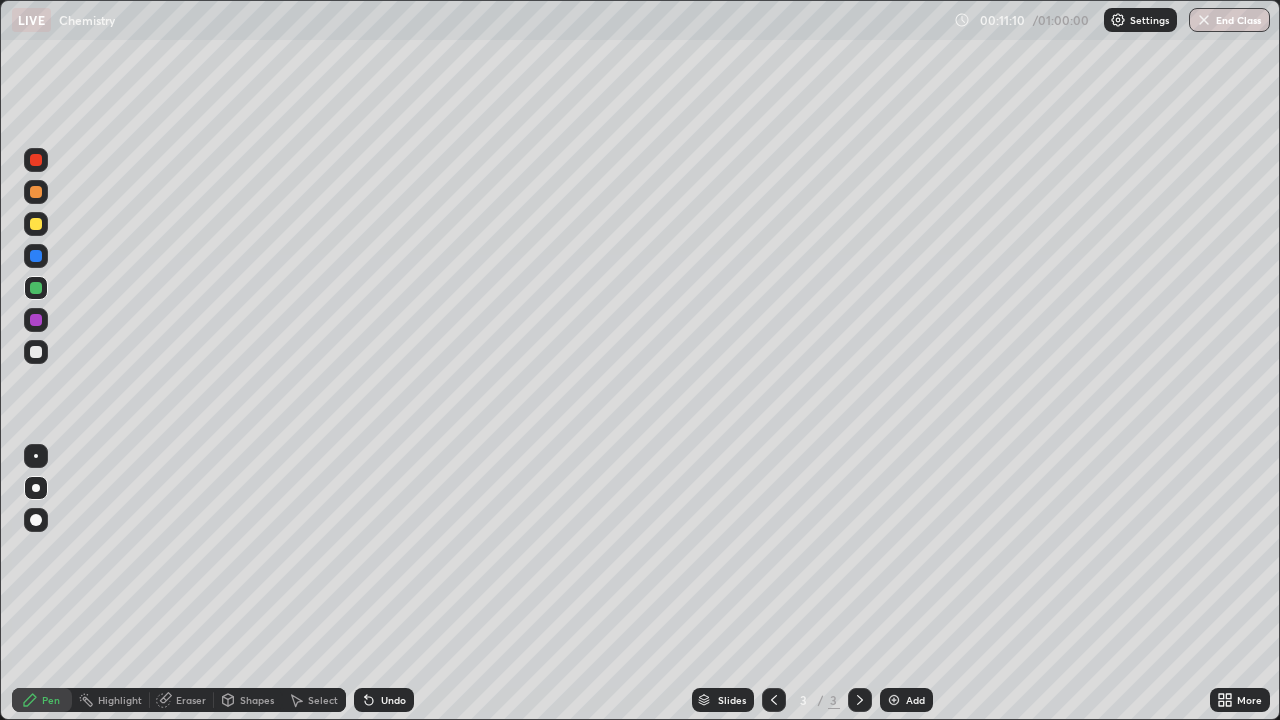 click at bounding box center [36, 224] 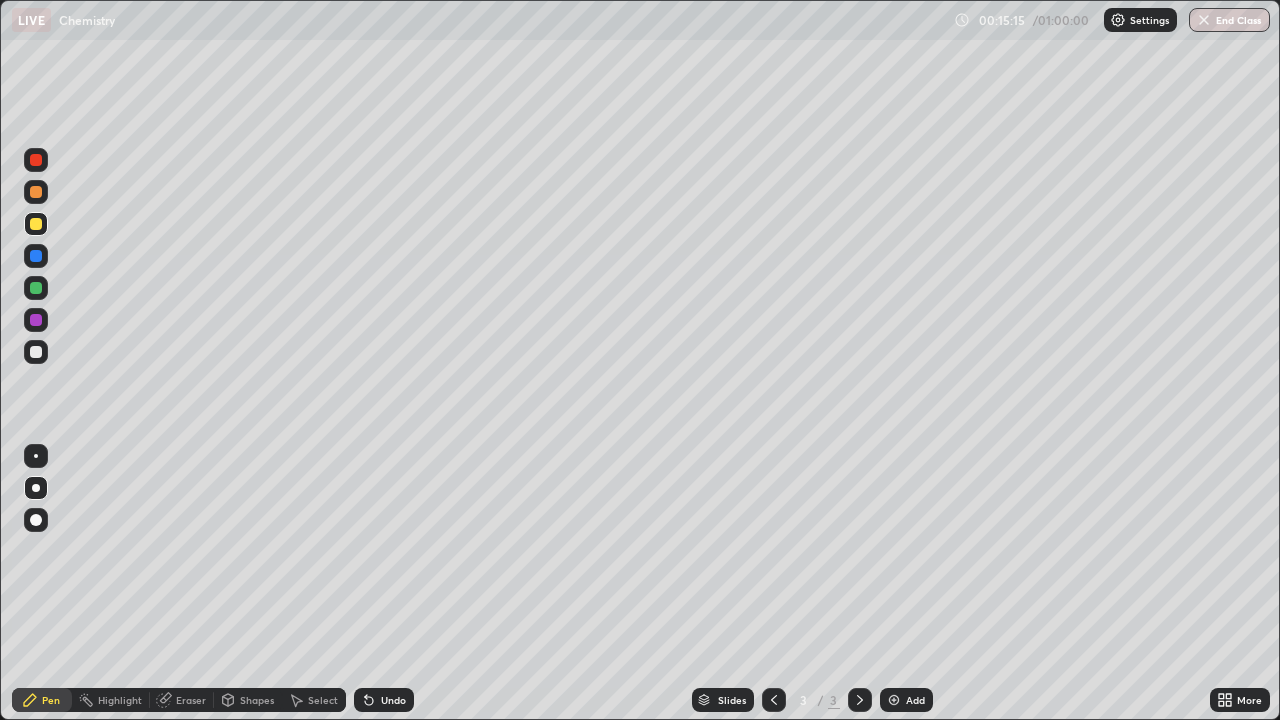 click at bounding box center [36, 160] 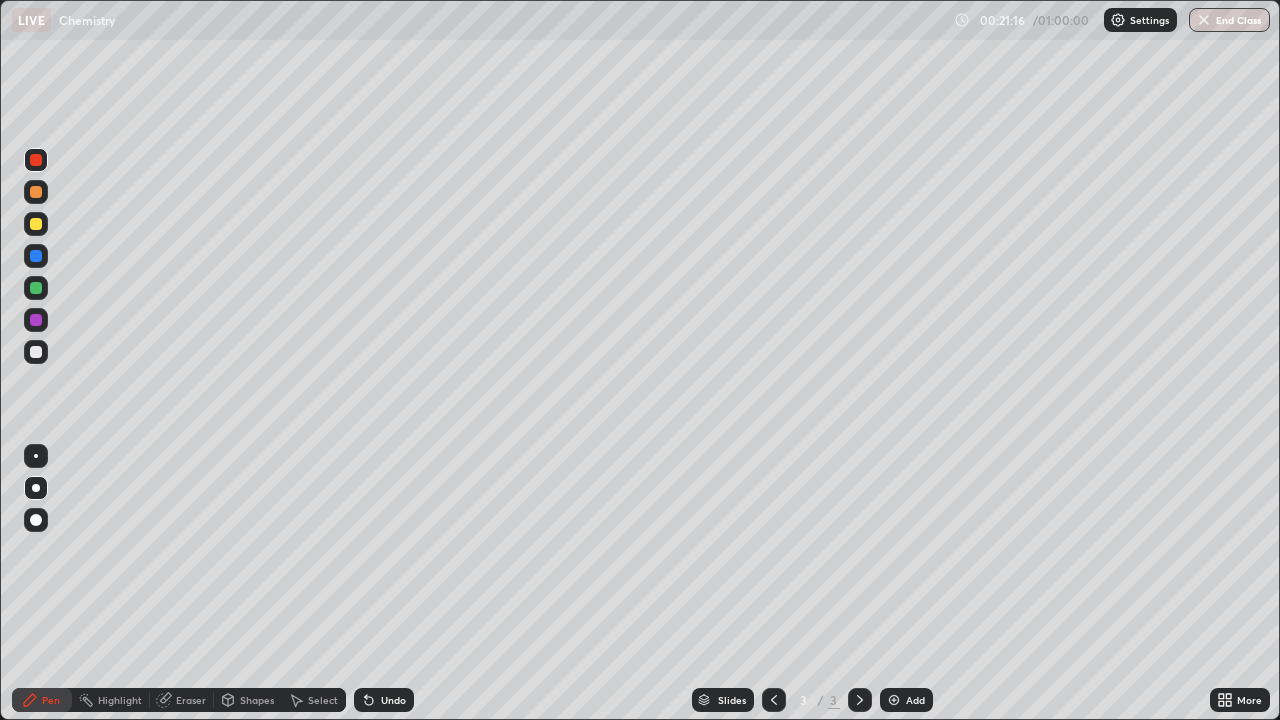 click on "Add" at bounding box center (915, 700) 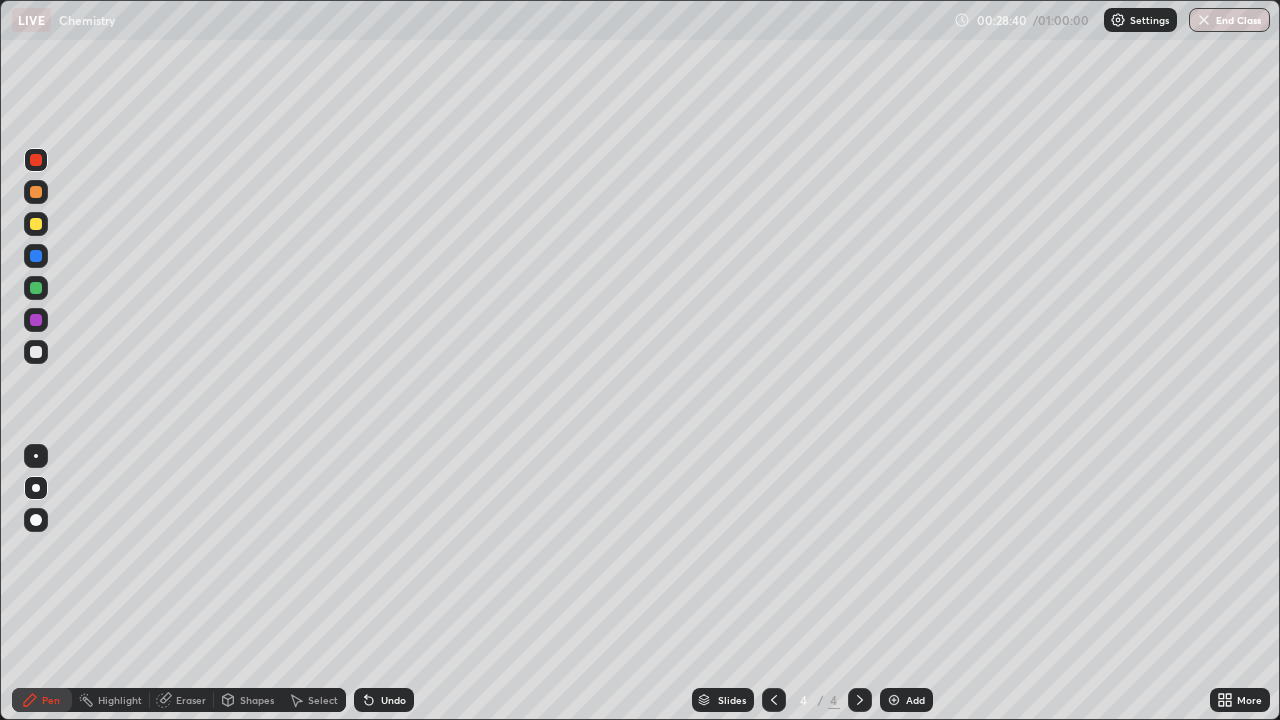 click at bounding box center (774, 700) 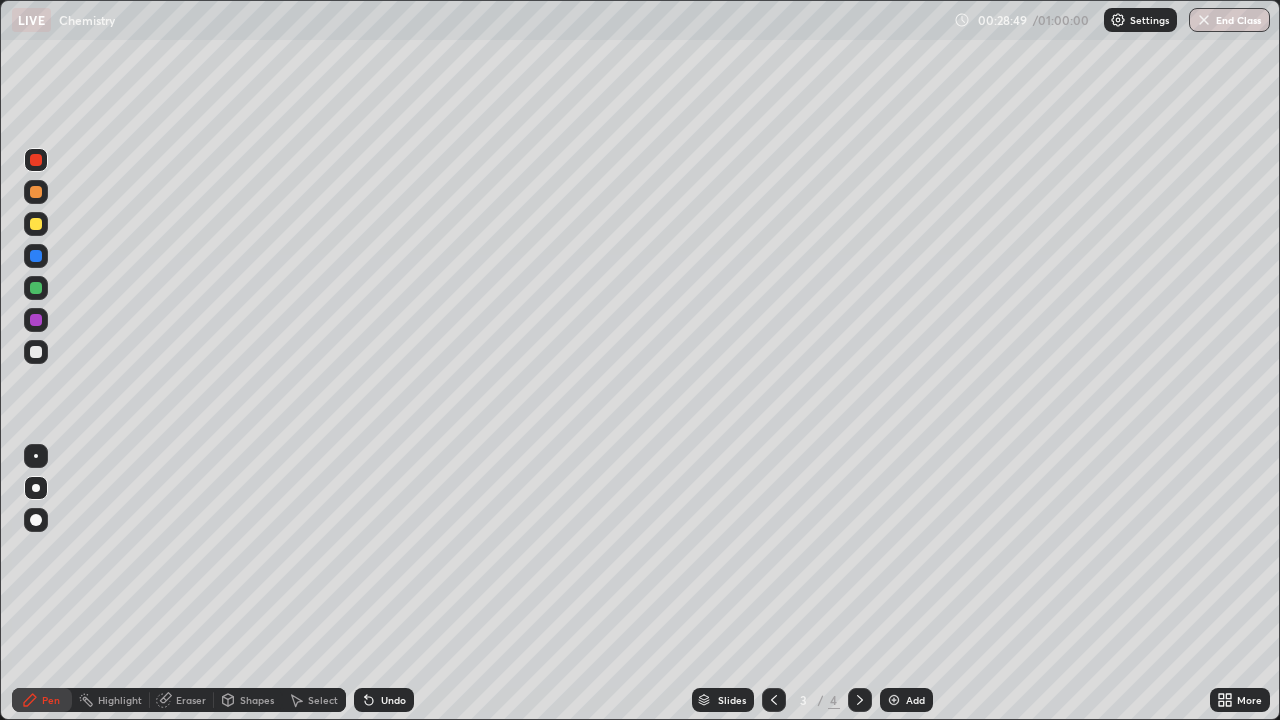click 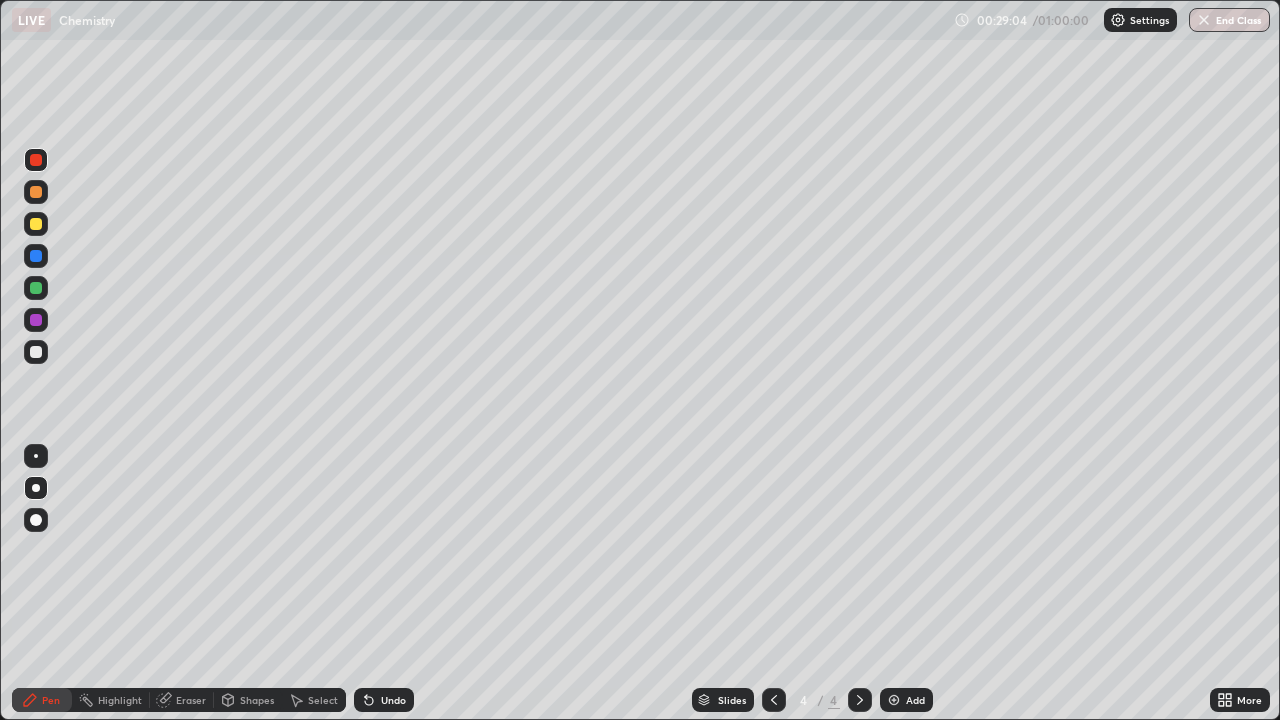 click 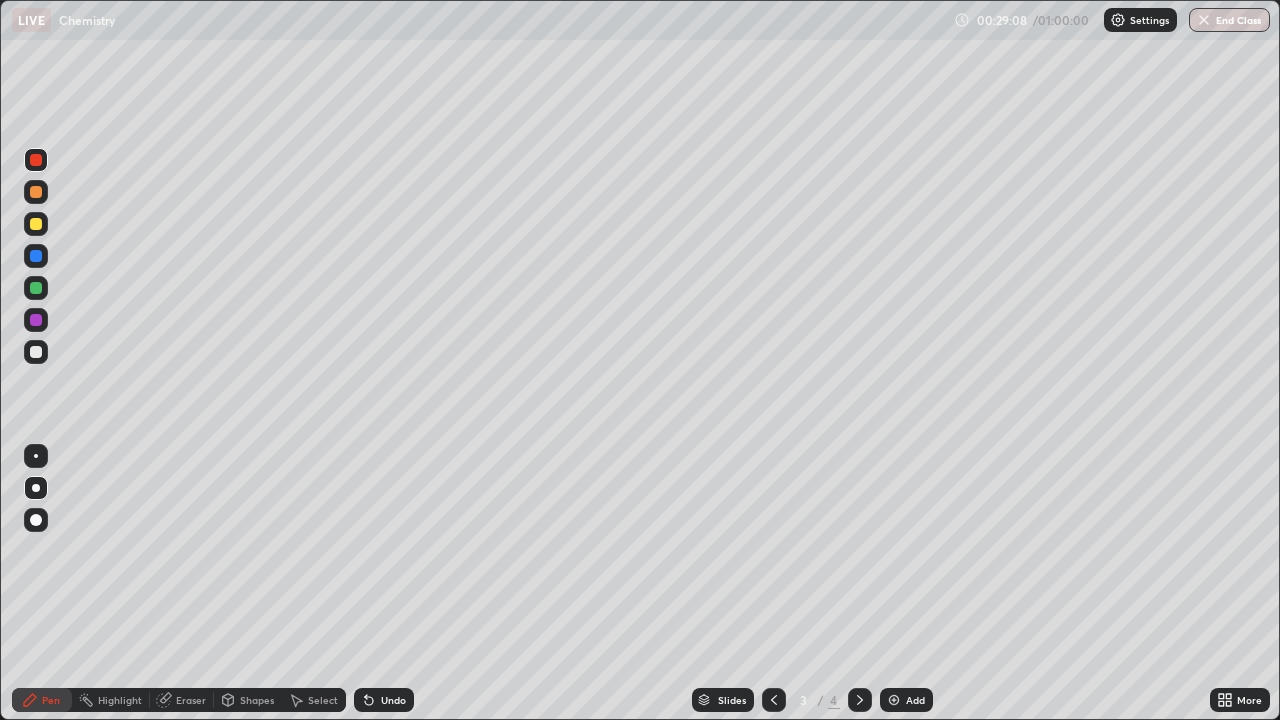 click 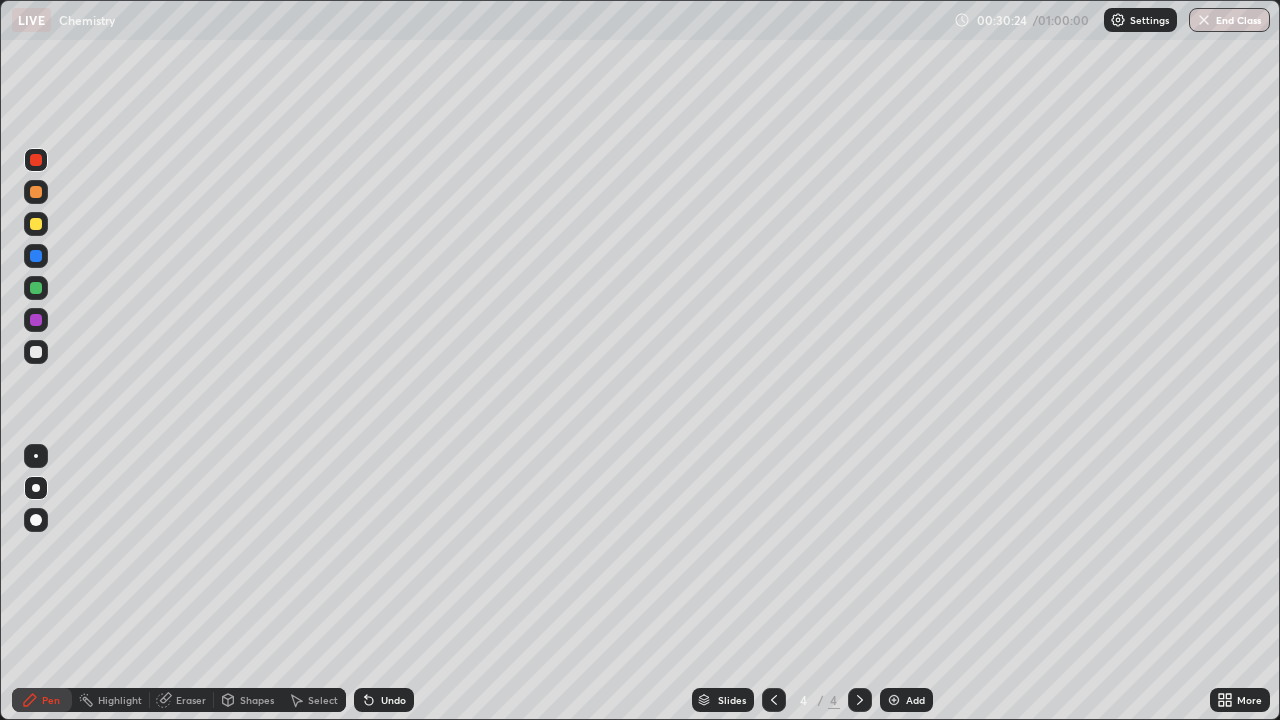 click at bounding box center (36, 256) 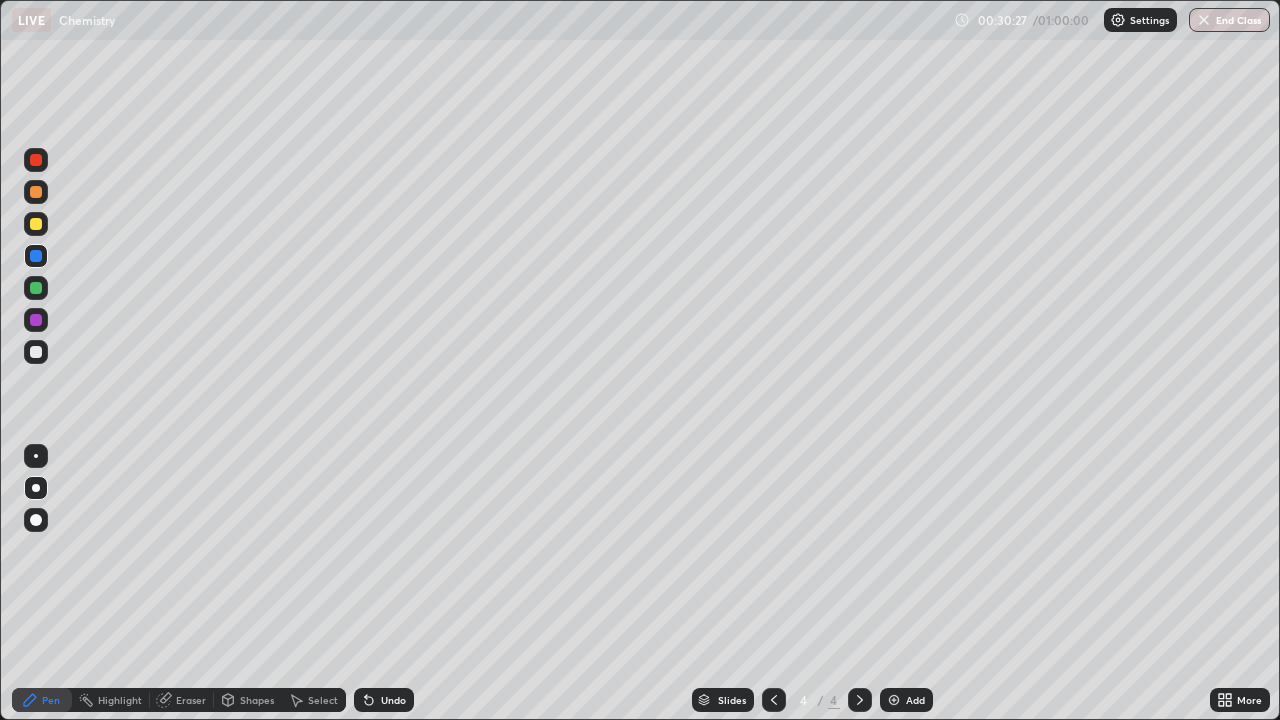 click at bounding box center [36, 192] 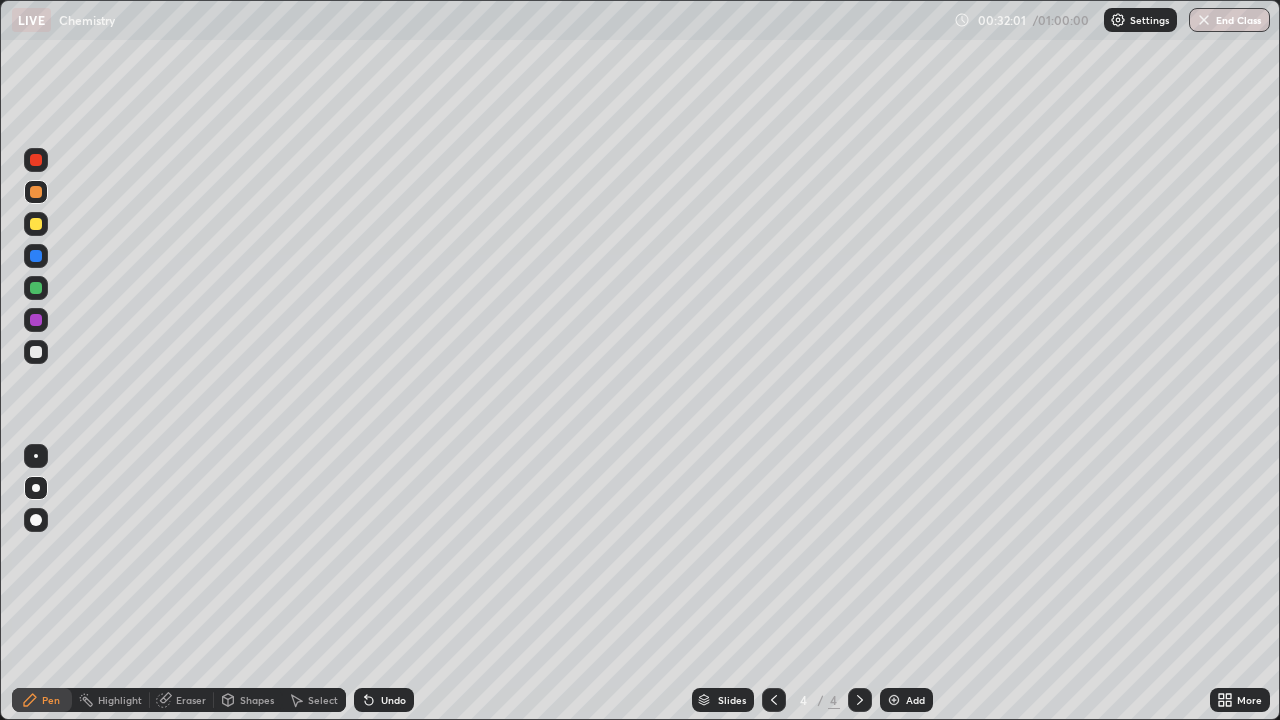 click 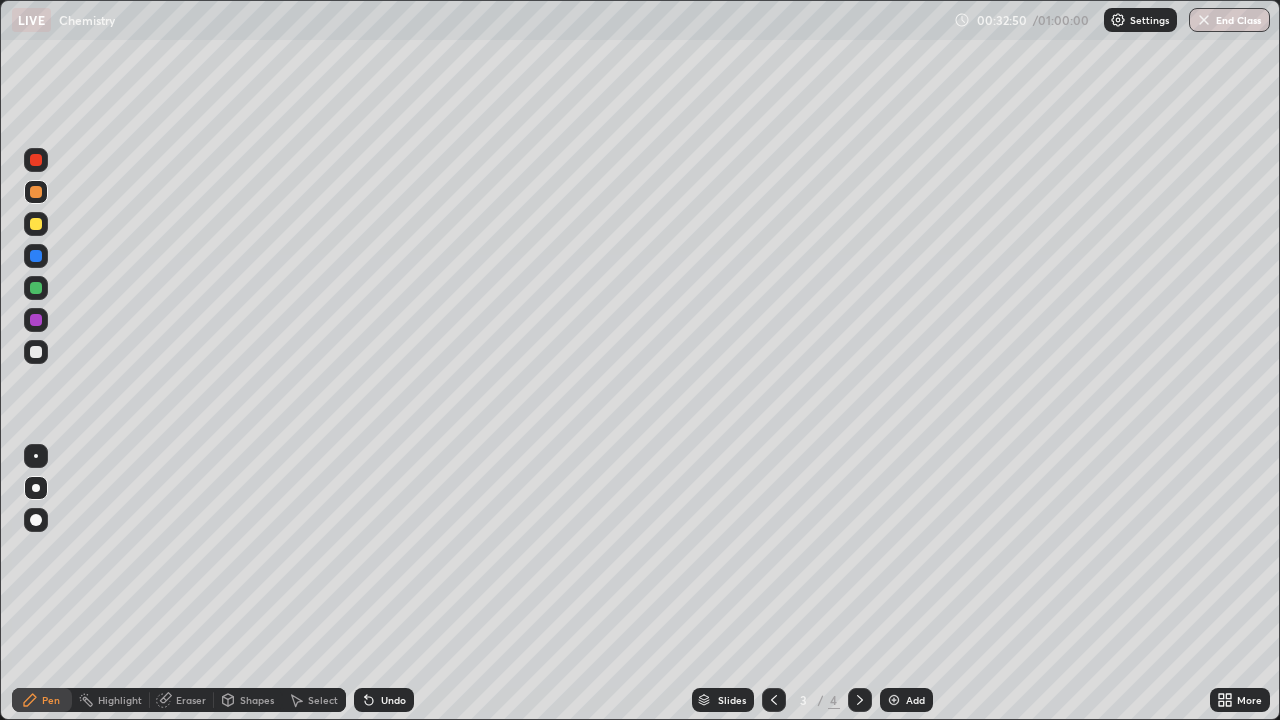 click 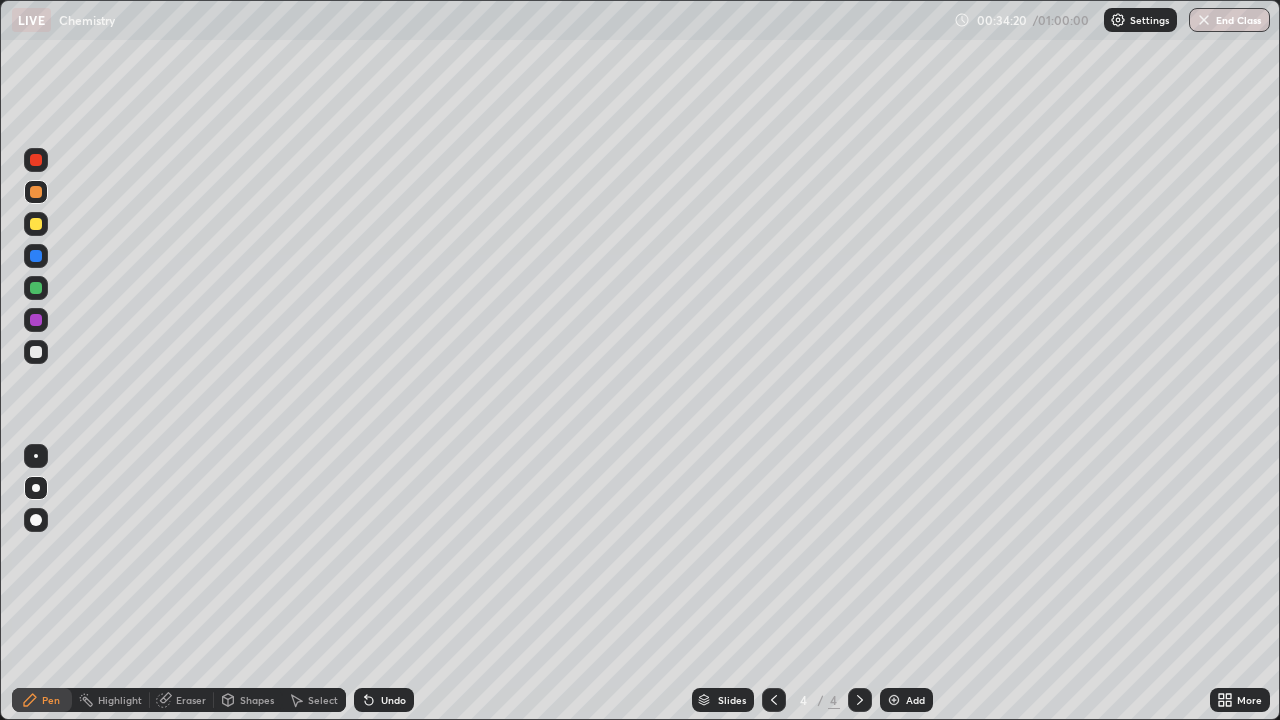 click at bounding box center [36, 288] 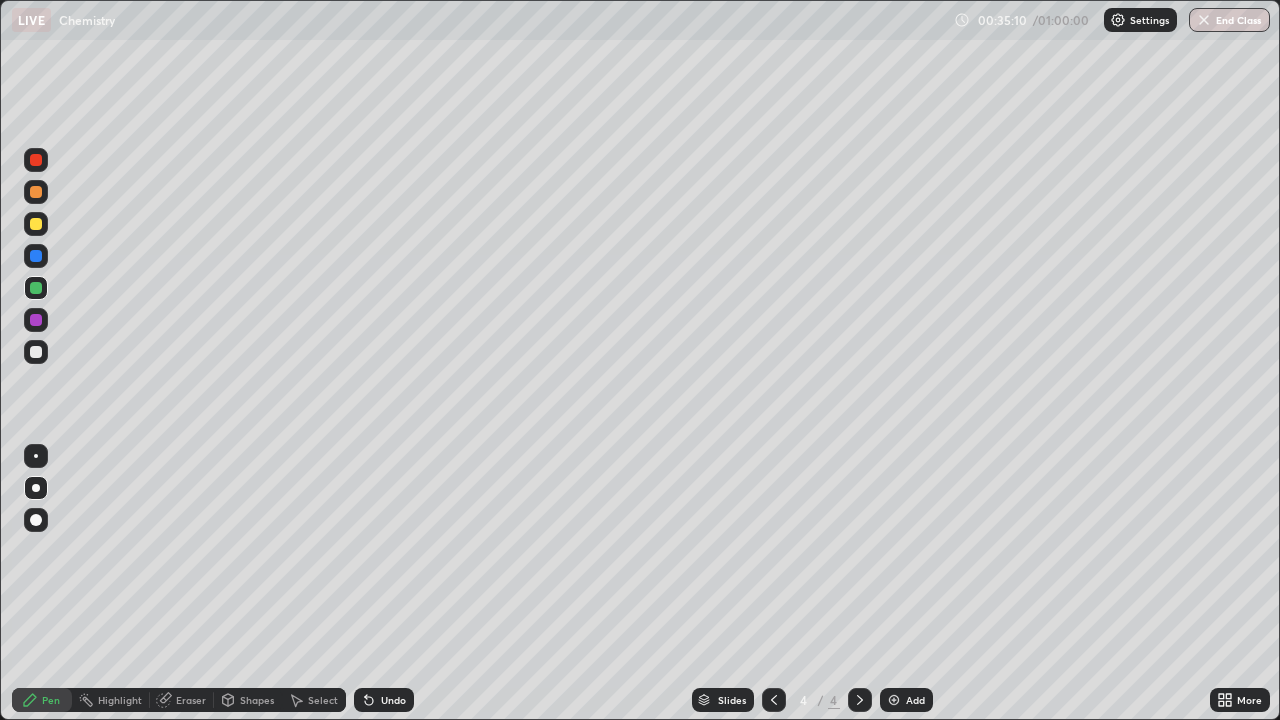 click on "Undo" at bounding box center [393, 700] 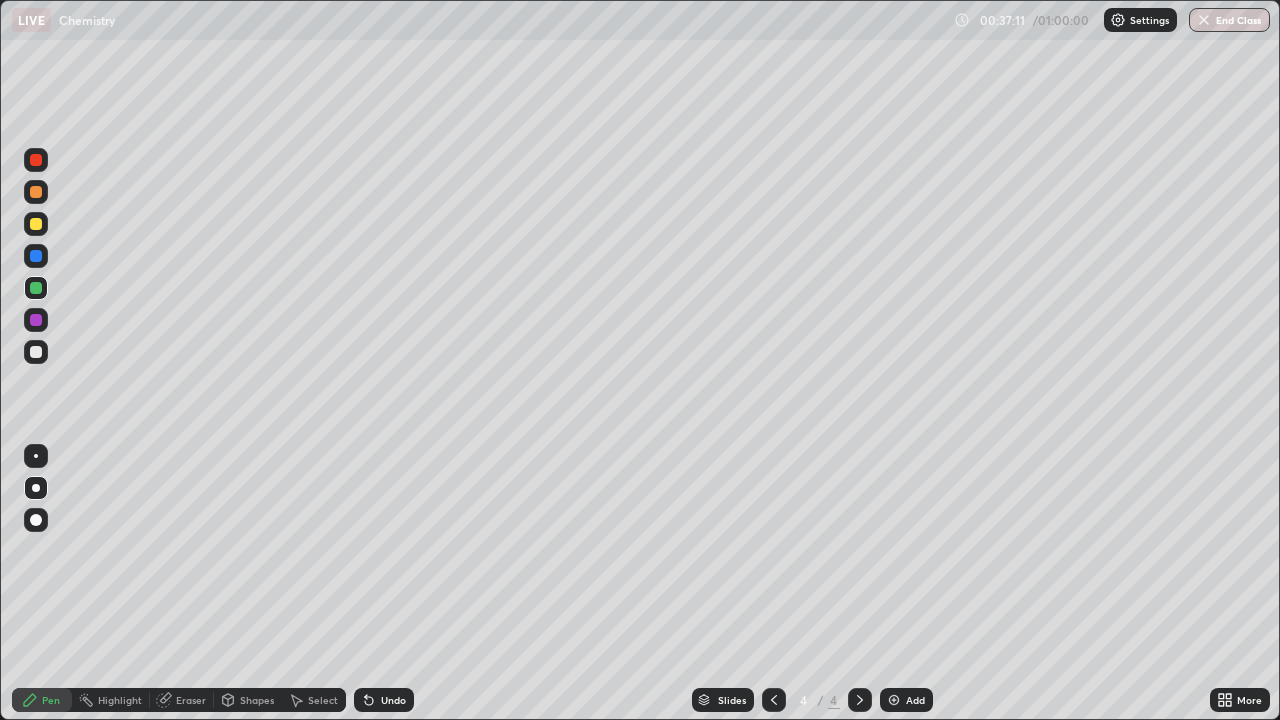 click at bounding box center (894, 700) 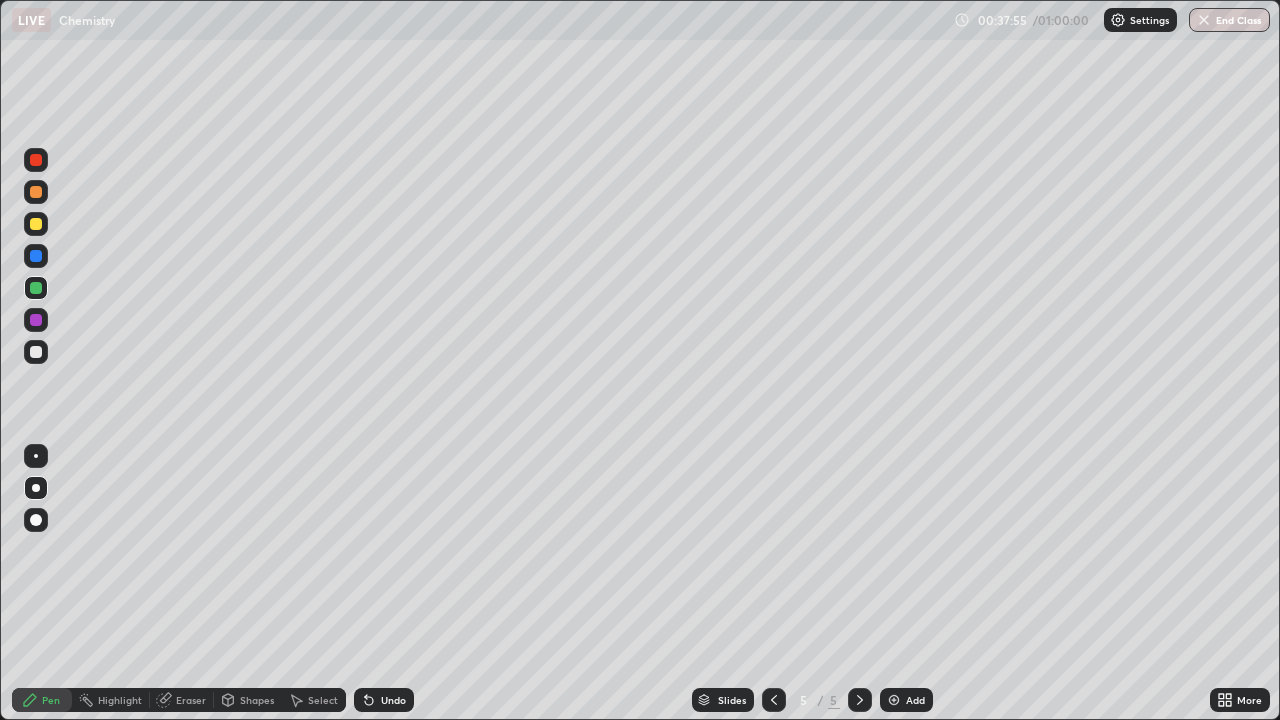 click 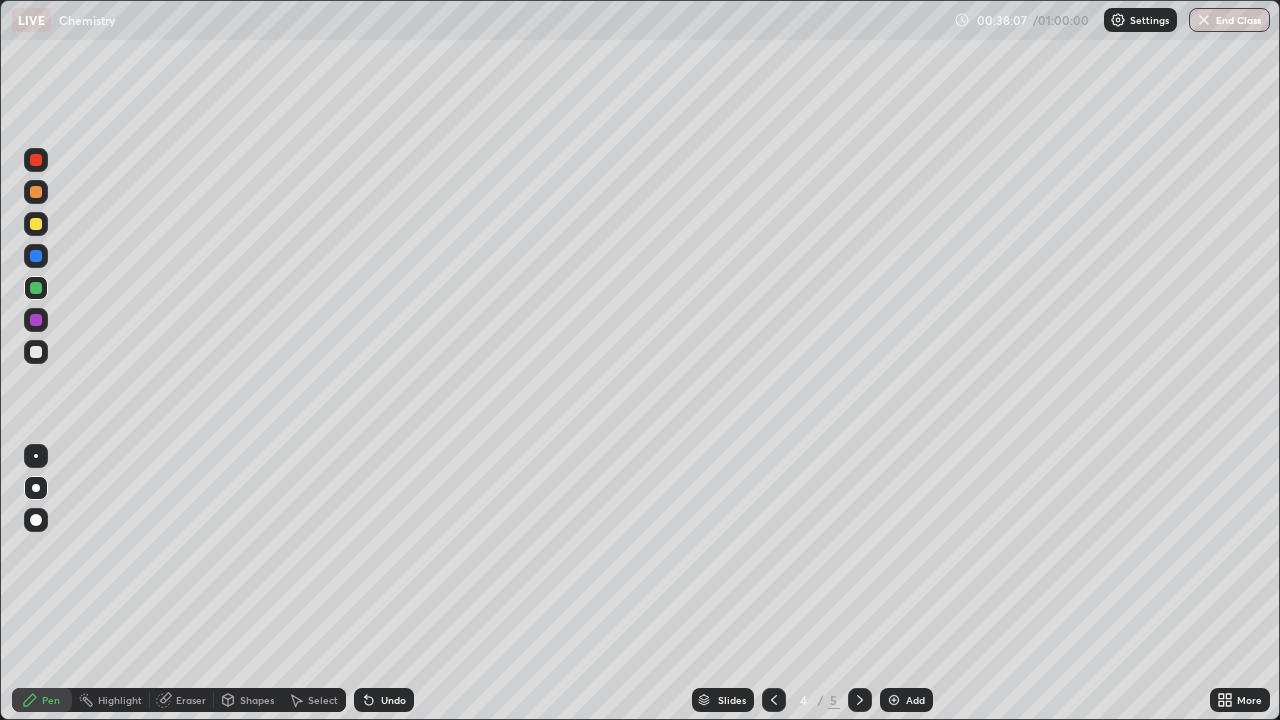 click 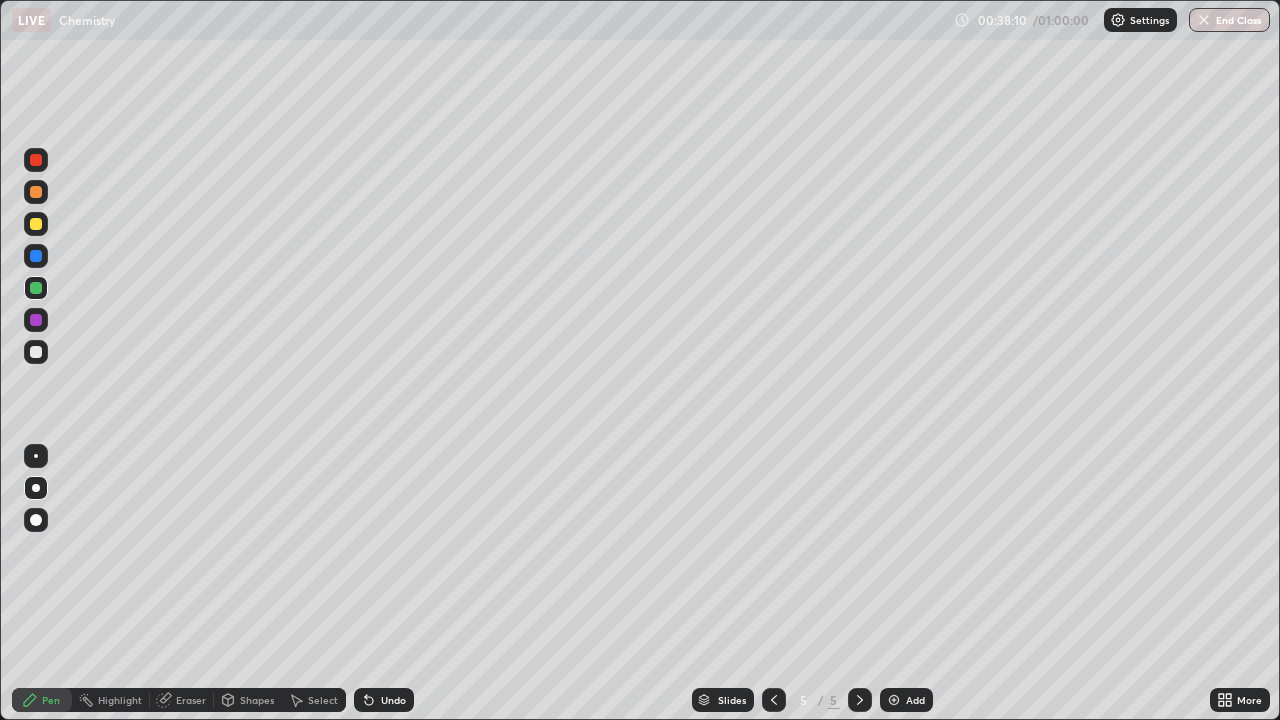 click 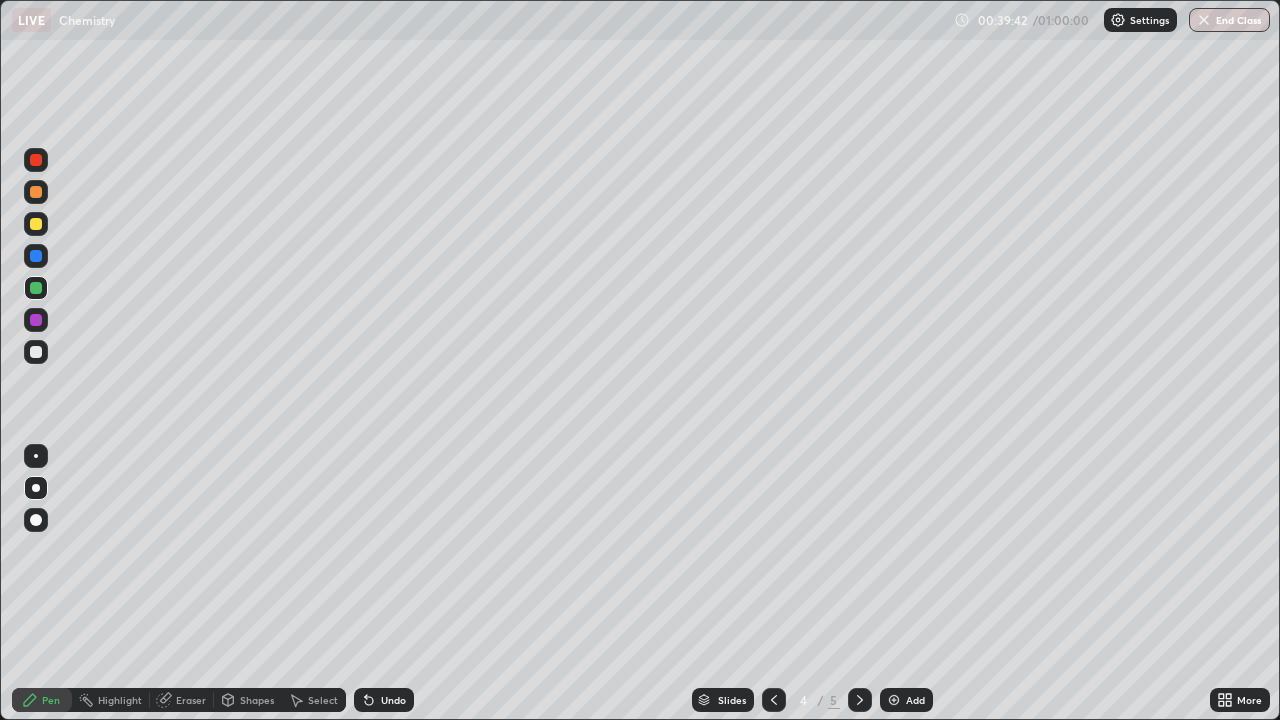 click on "Eraser" at bounding box center (191, 700) 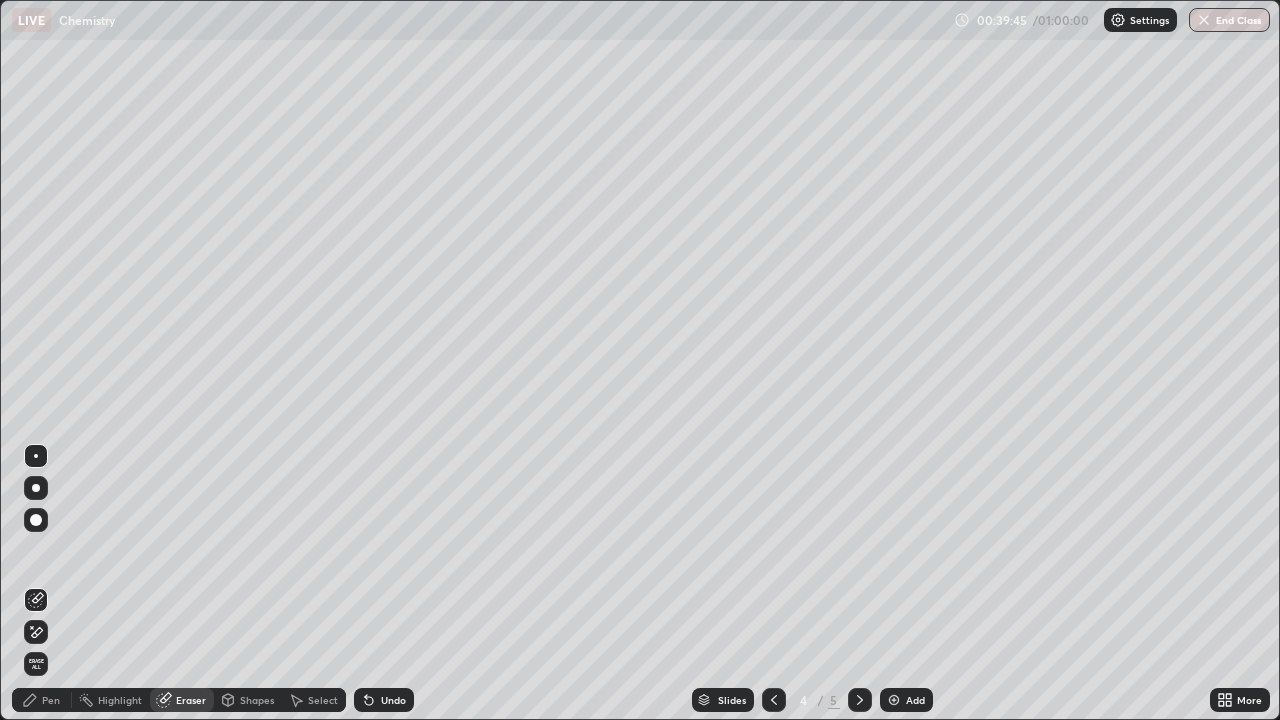 click on "Pen" at bounding box center [42, 700] 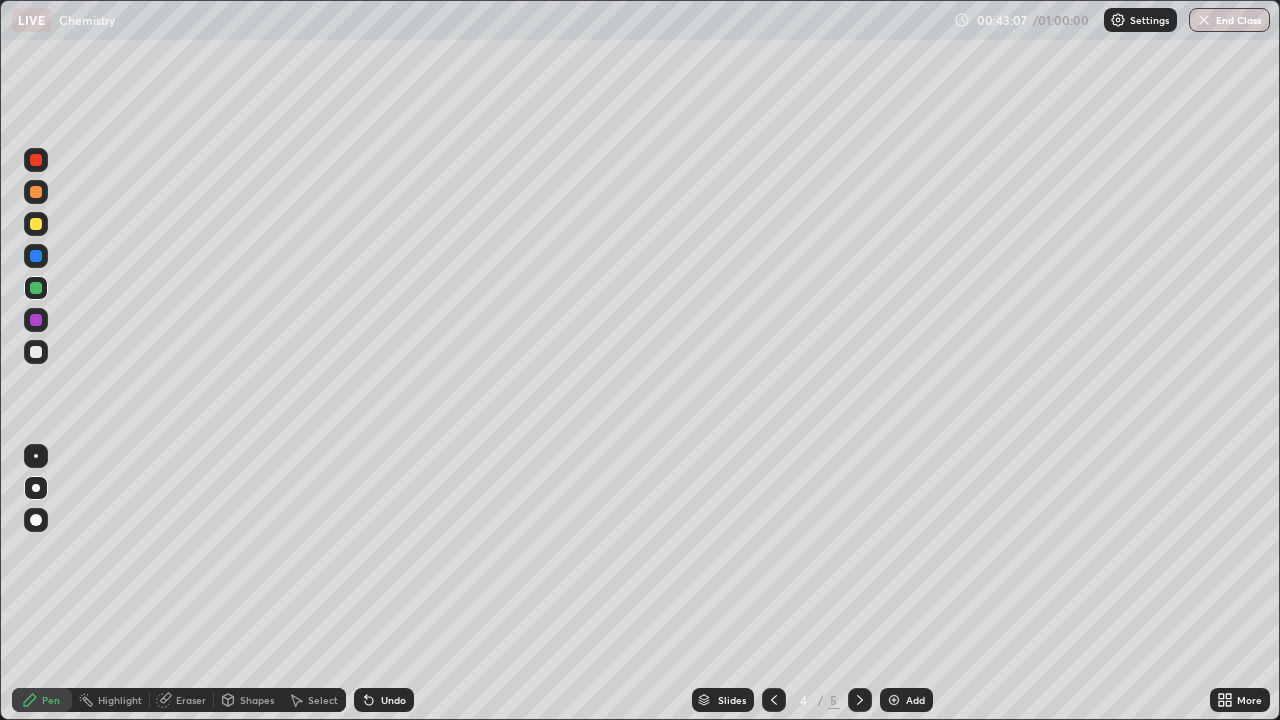 click at bounding box center [36, 256] 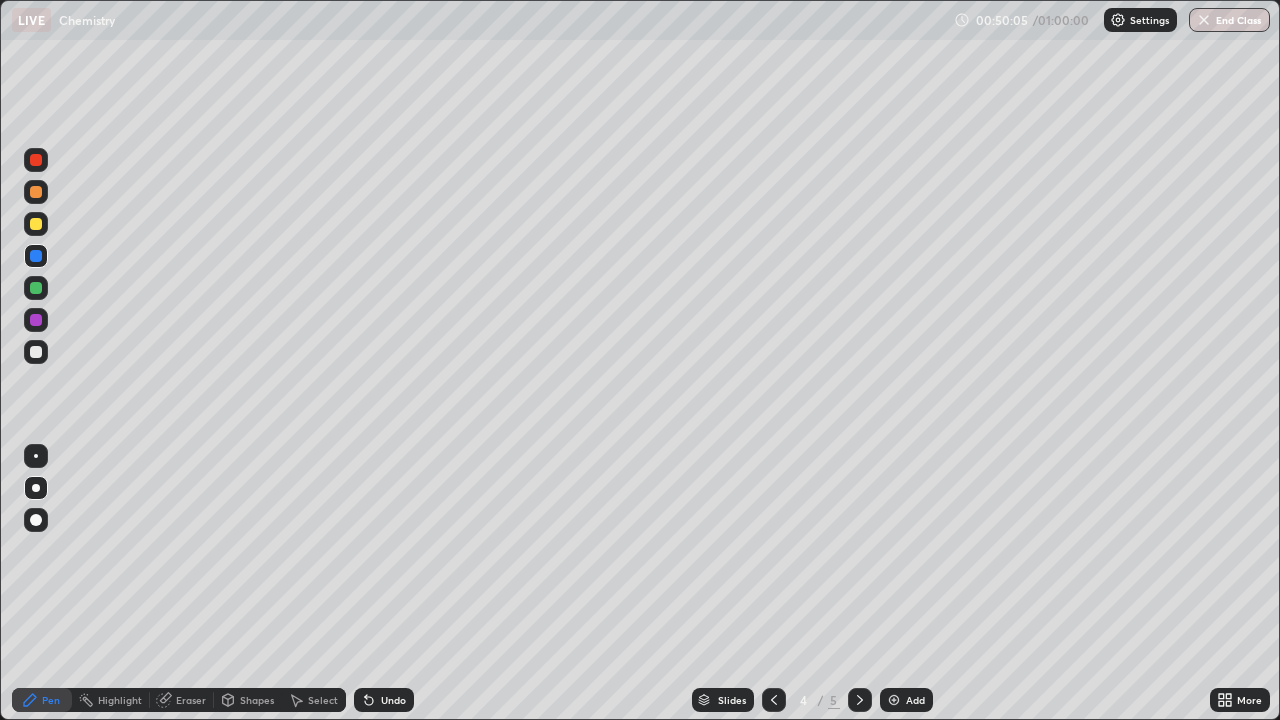 click 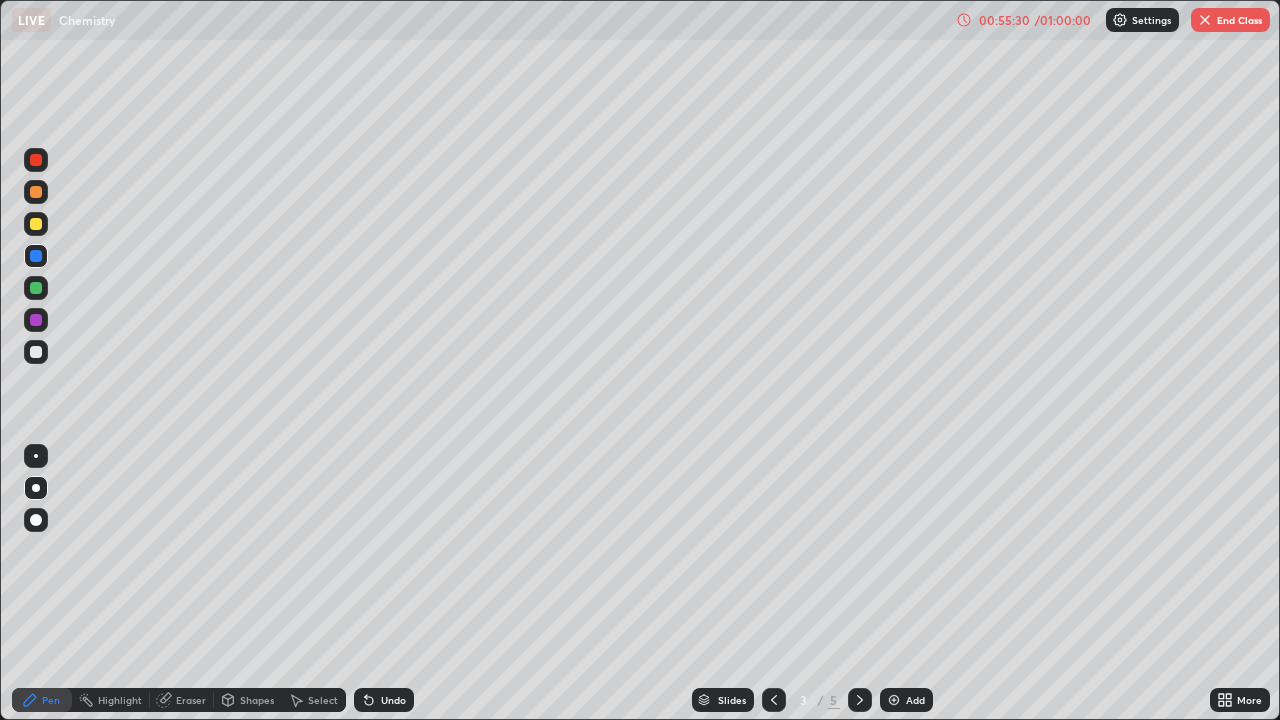 click on "End Class" at bounding box center [1230, 20] 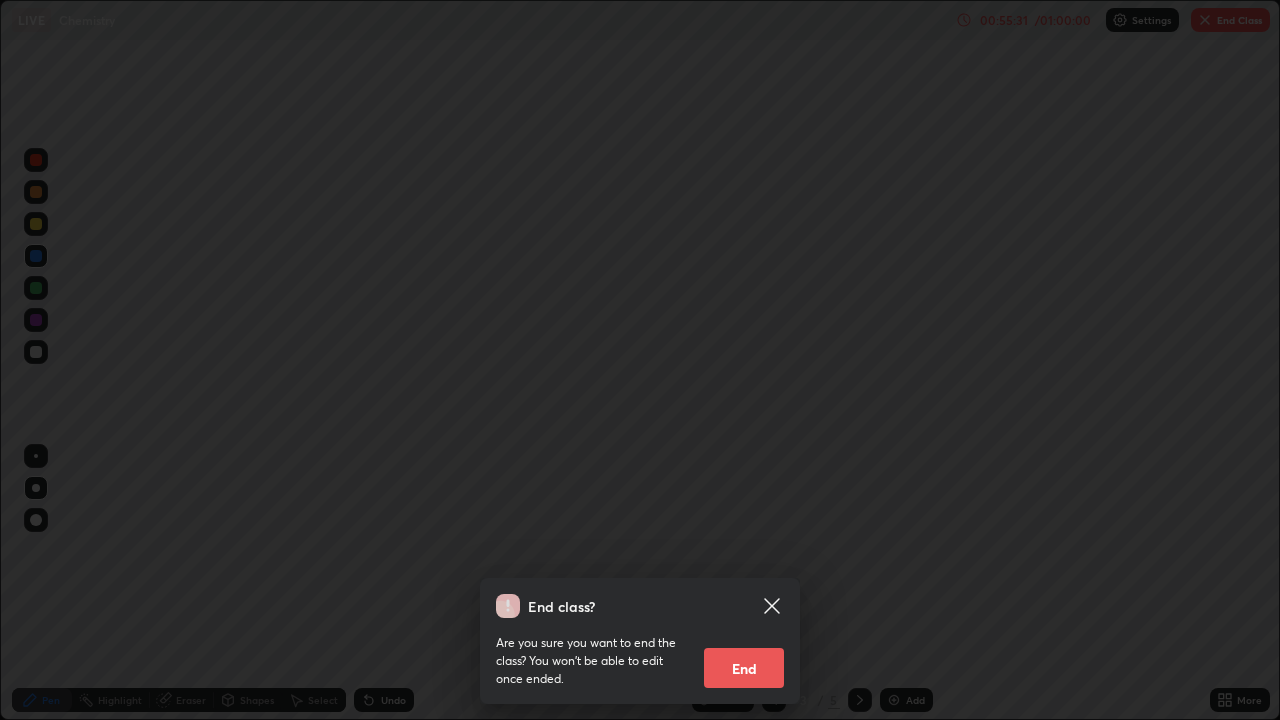 click on "End" at bounding box center (744, 668) 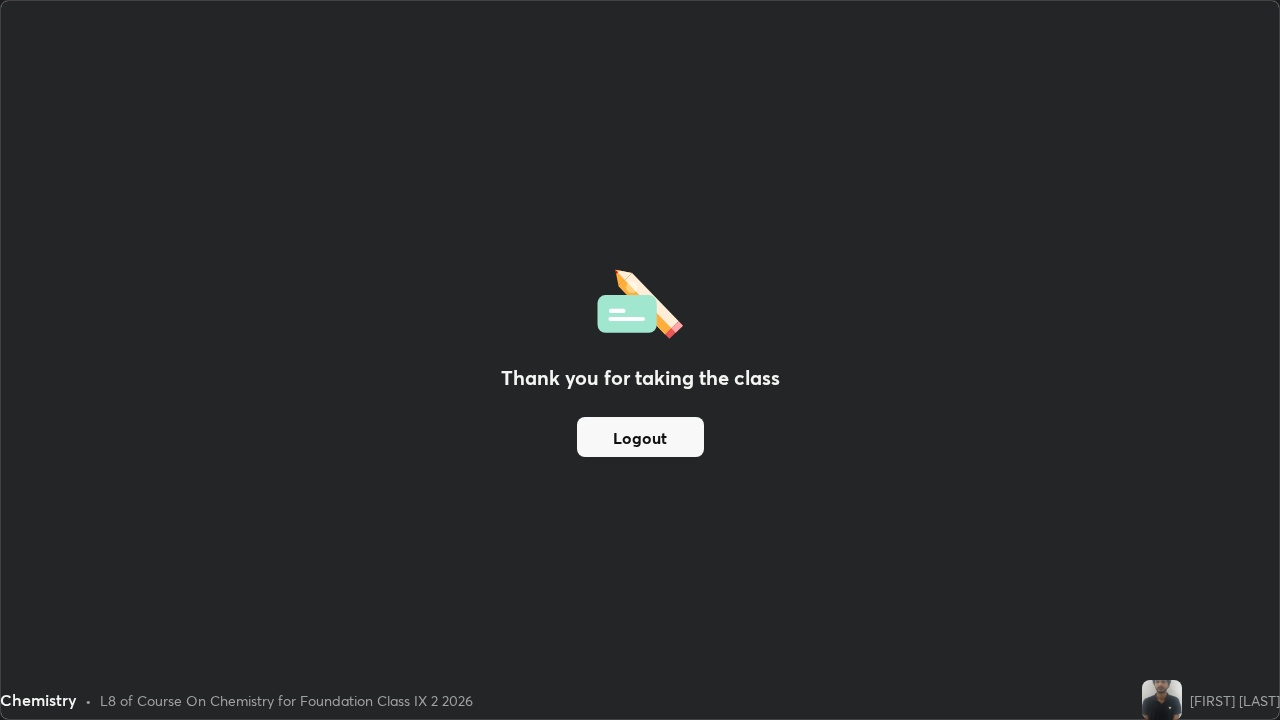 click on "Logout" at bounding box center [640, 437] 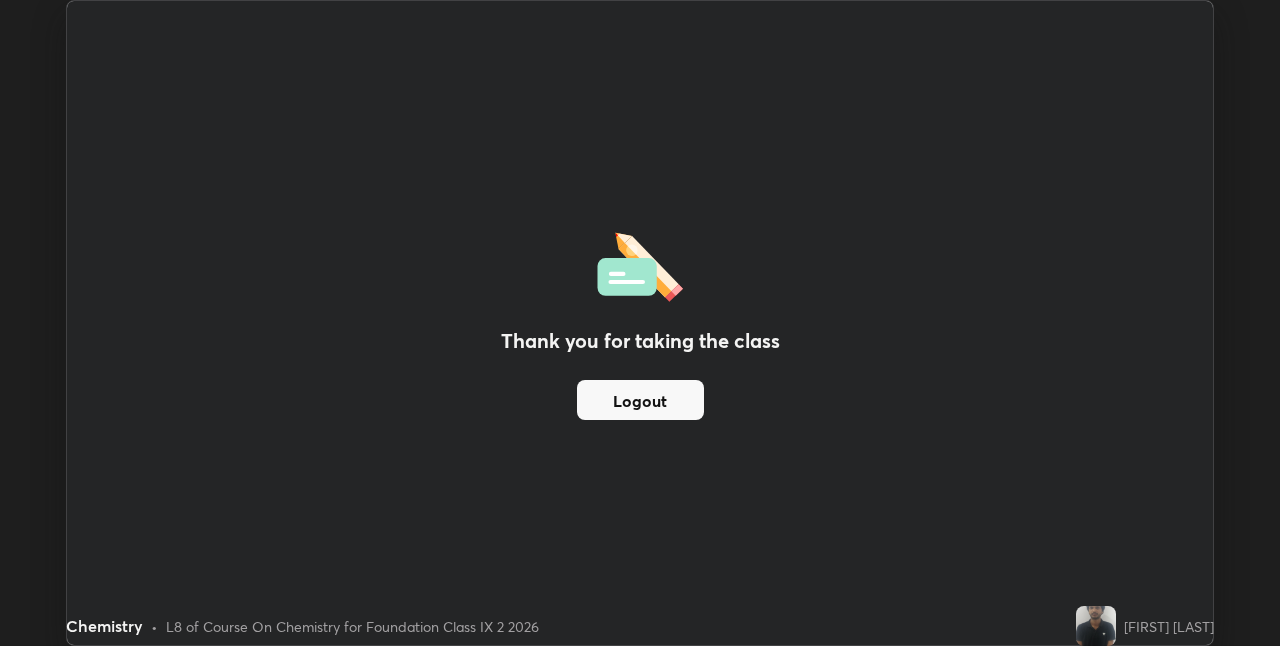 scroll, scrollTop: 646, scrollLeft: 1280, axis: both 